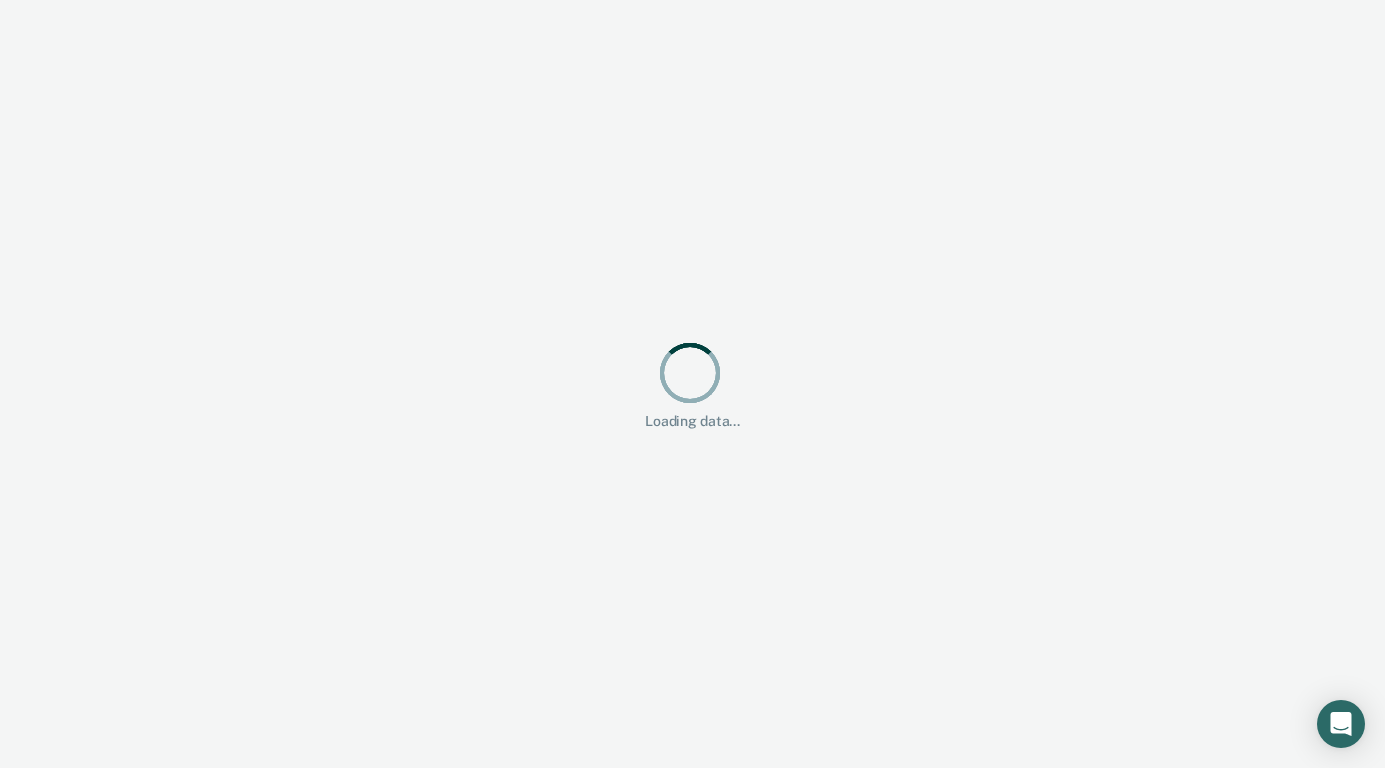 scroll, scrollTop: 0, scrollLeft: 0, axis: both 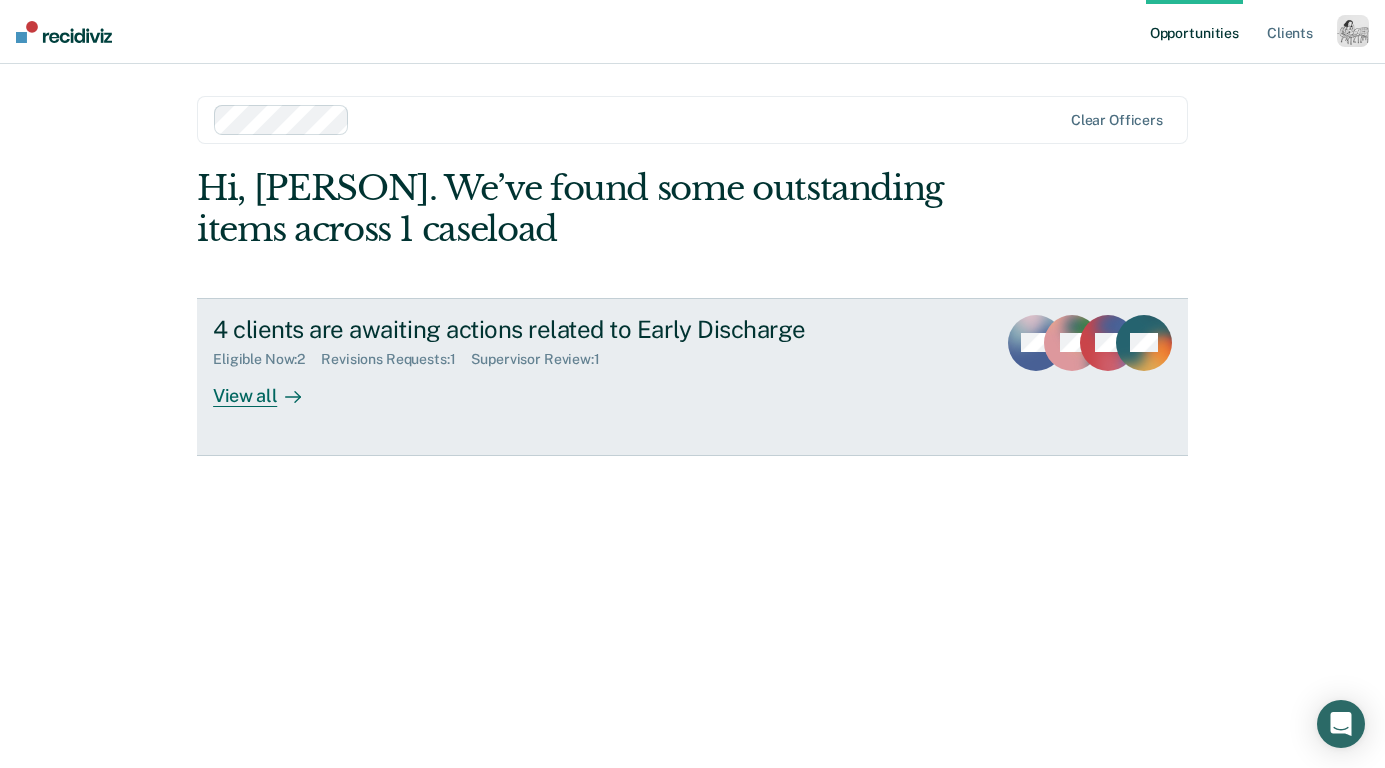 click on "View all" at bounding box center (269, 387) 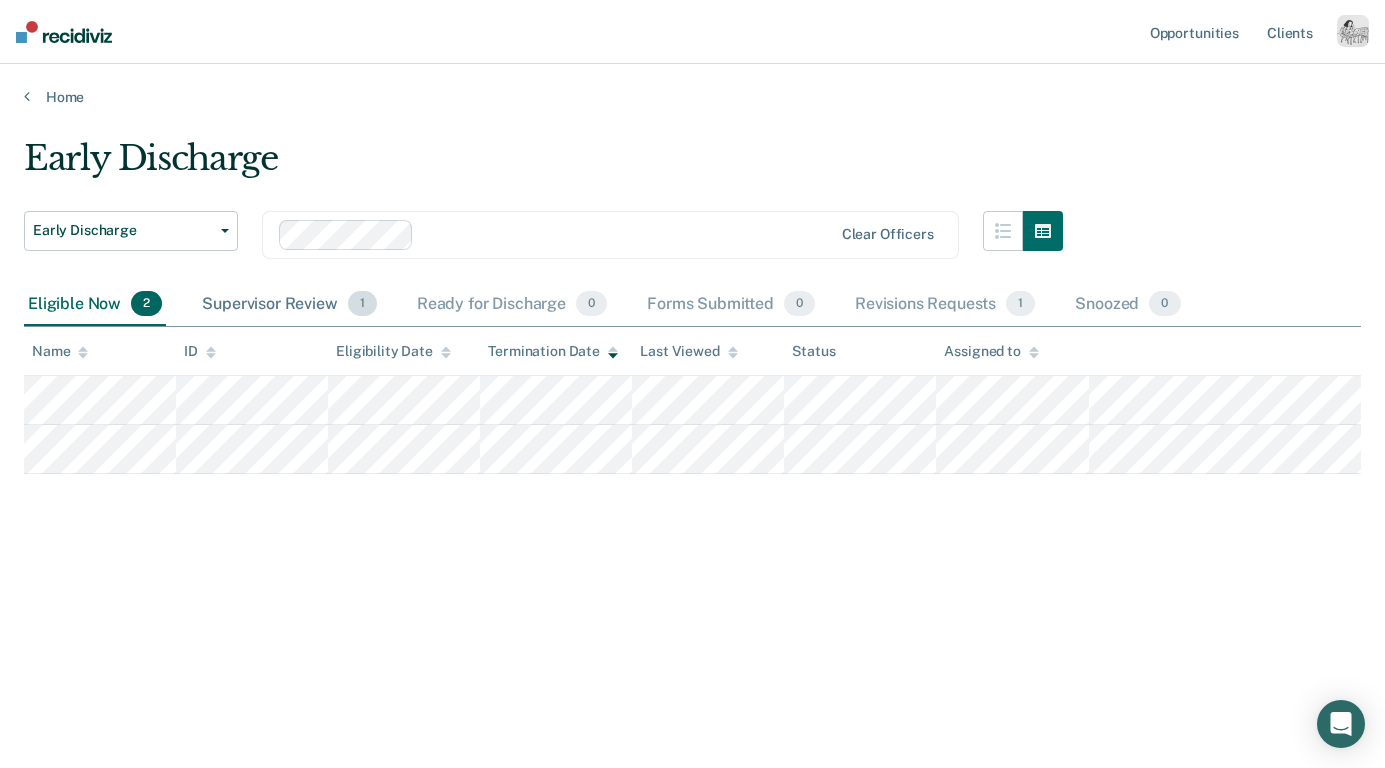 click on "Supervisor Review 1" at bounding box center (289, 305) 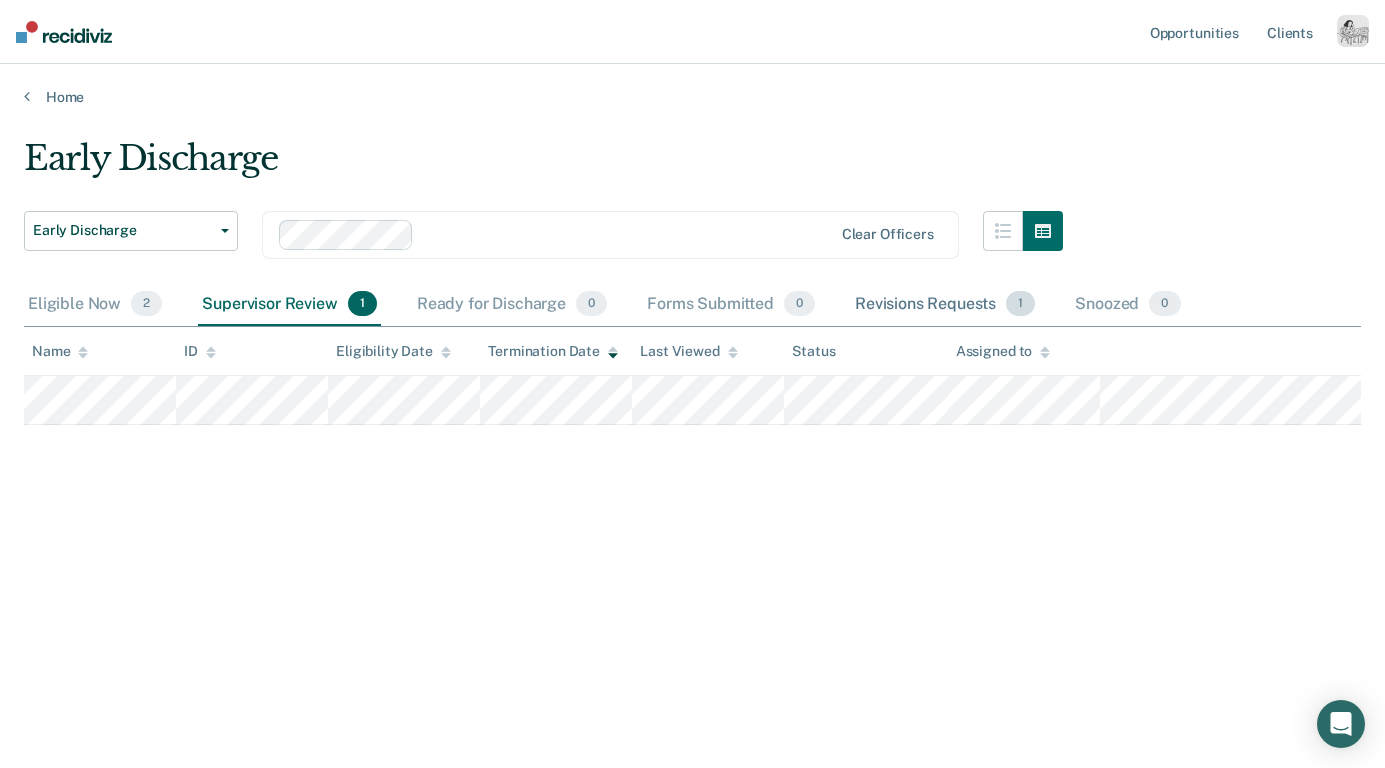 click on "Revisions Requests 1" at bounding box center [945, 305] 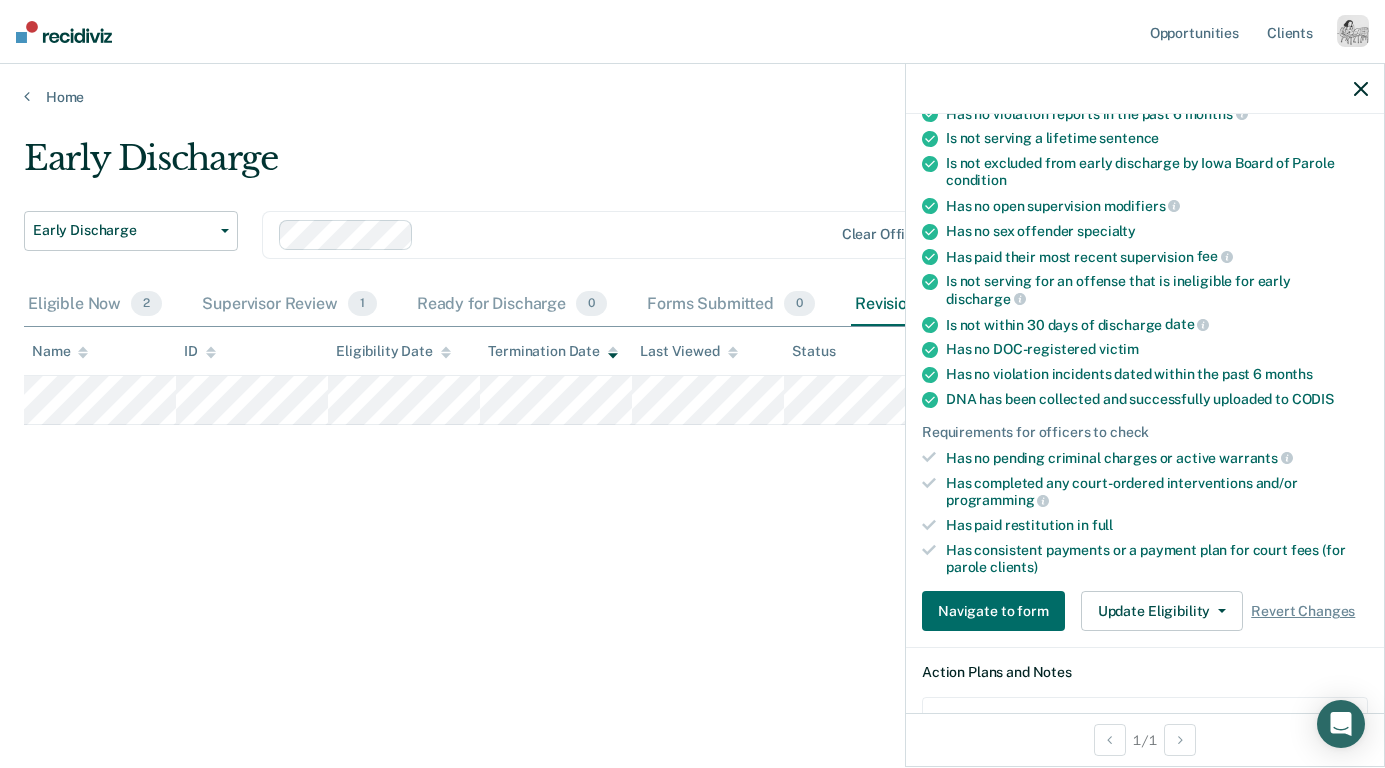 scroll, scrollTop: 582, scrollLeft: 0, axis: vertical 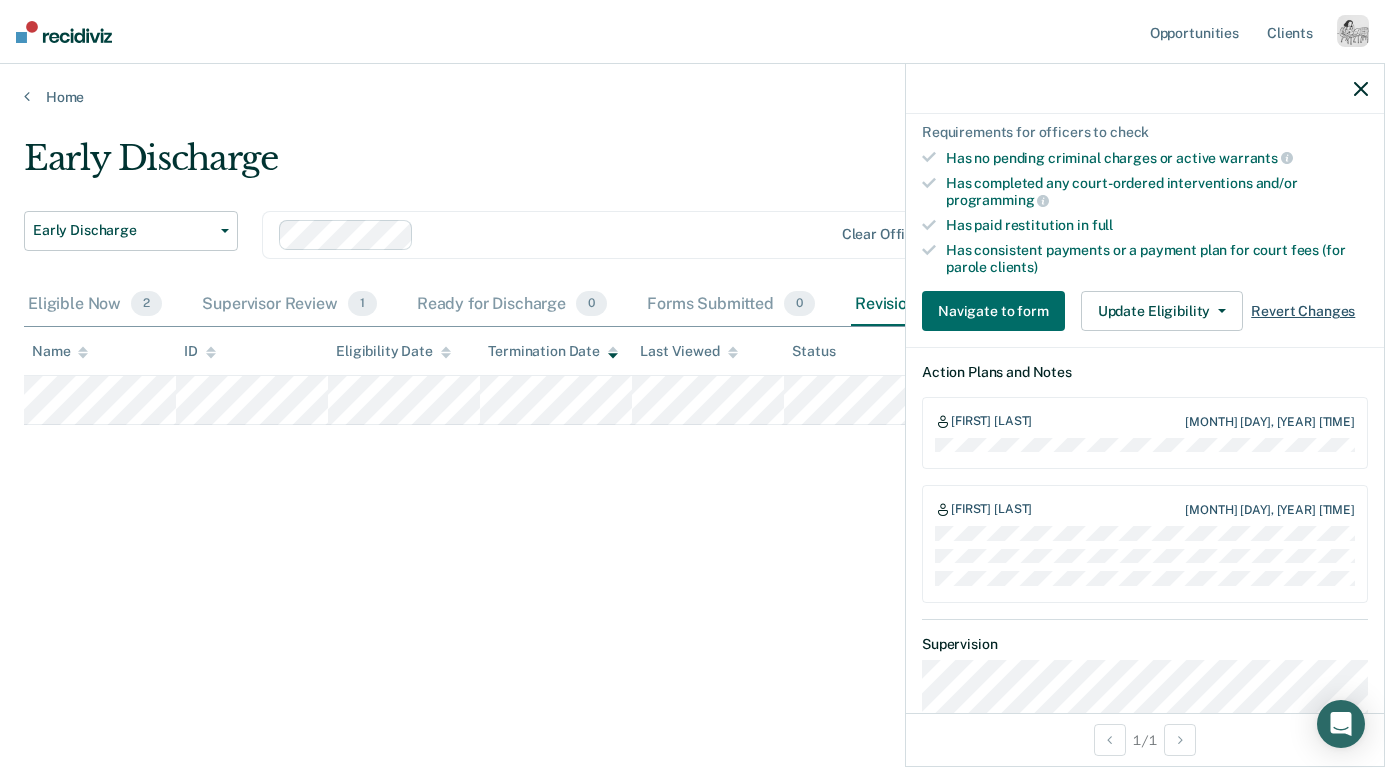 click on "Revert Changes" at bounding box center [1303, 311] 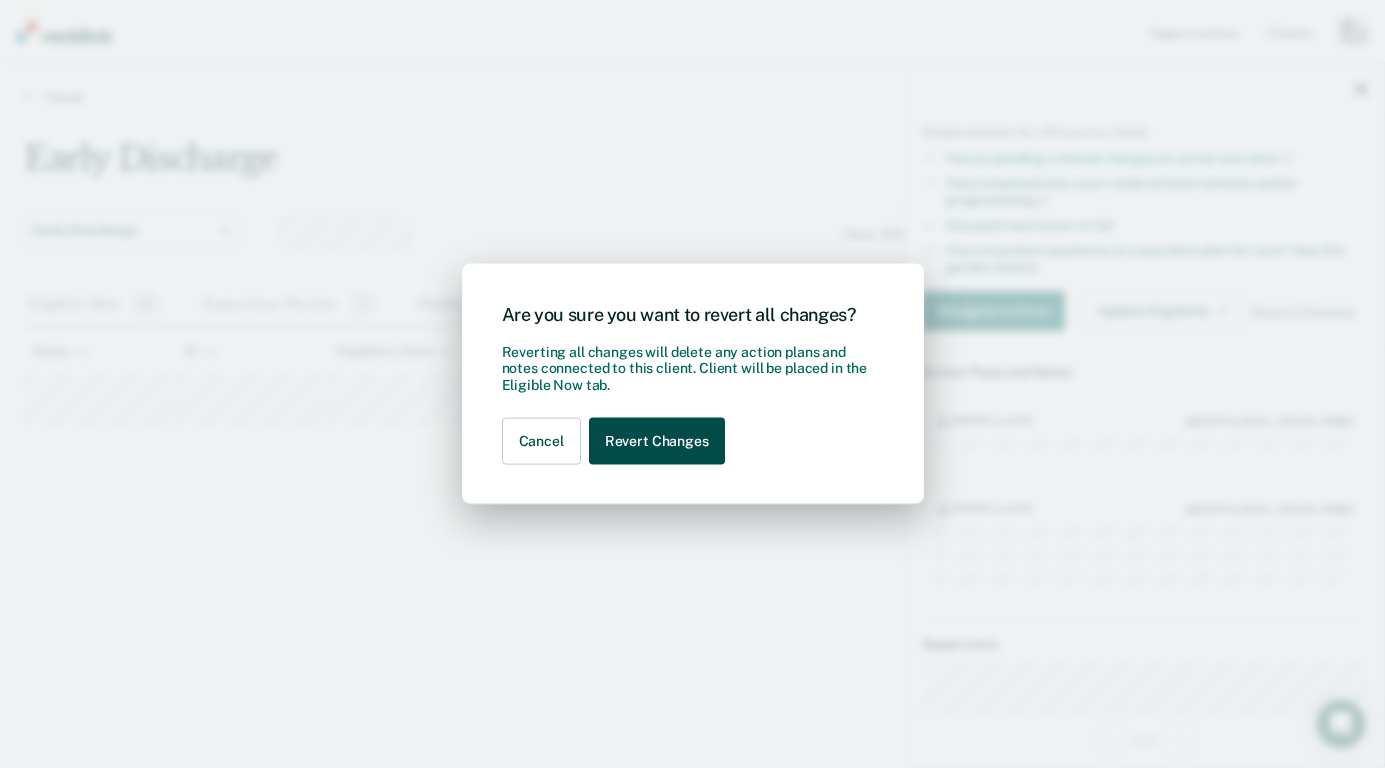 click on "Revert Changes" at bounding box center (657, 441) 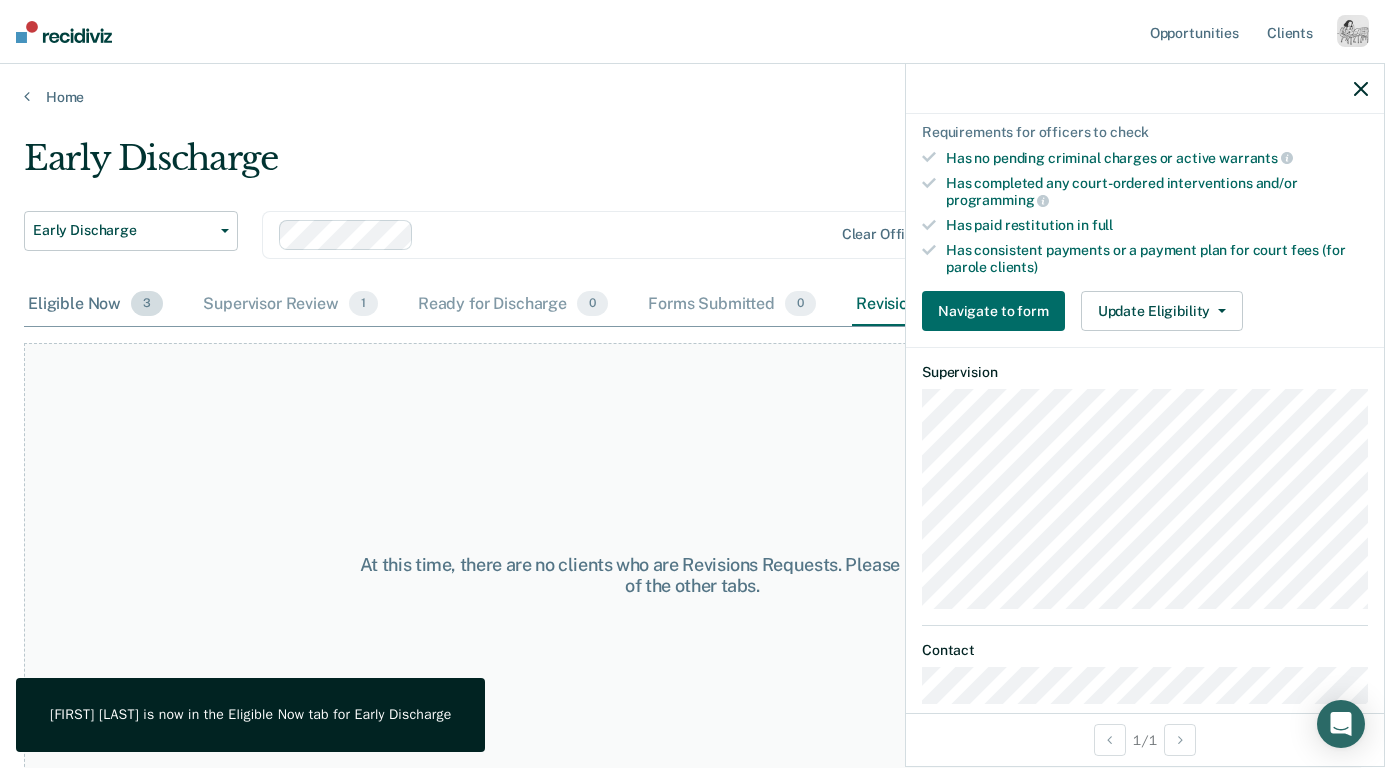 click on "Eligible Now 3" at bounding box center (95, 305) 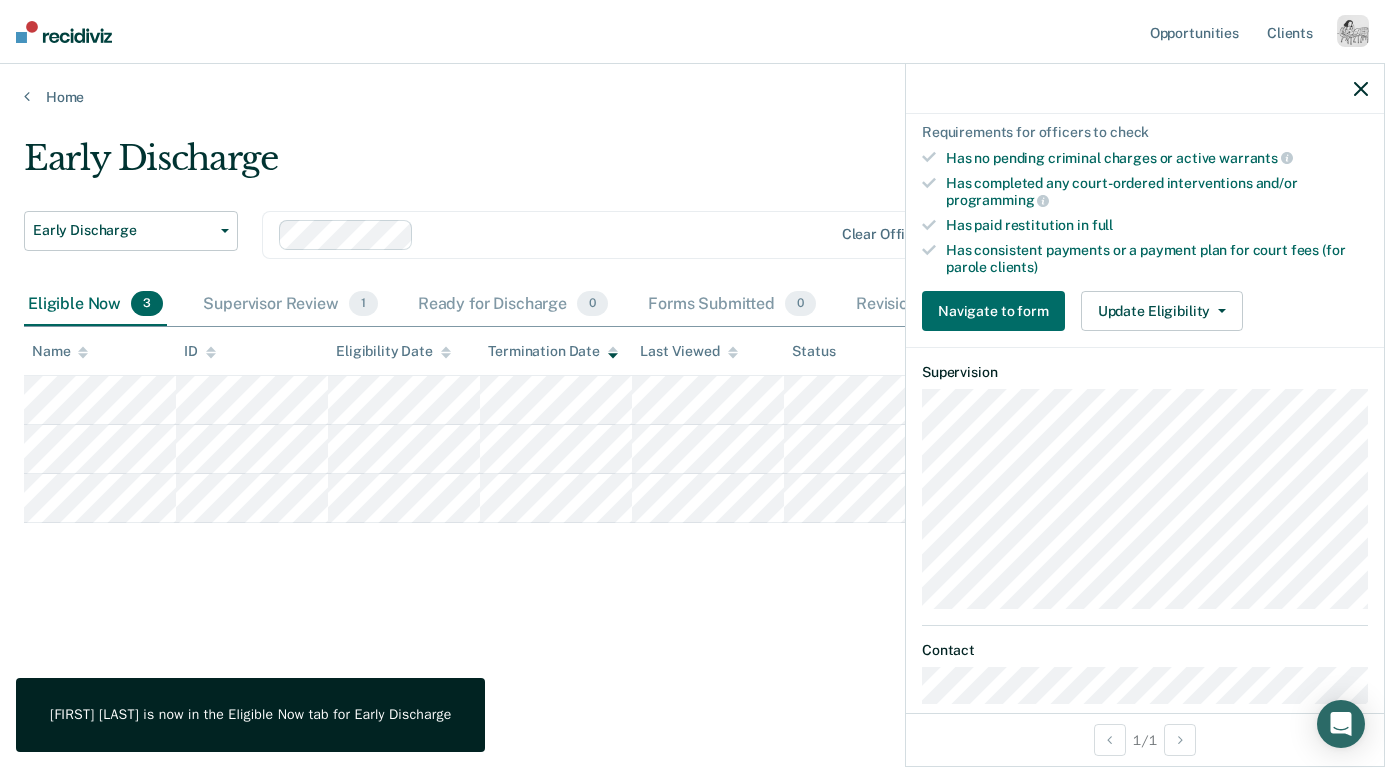 click at bounding box center (1361, 89) 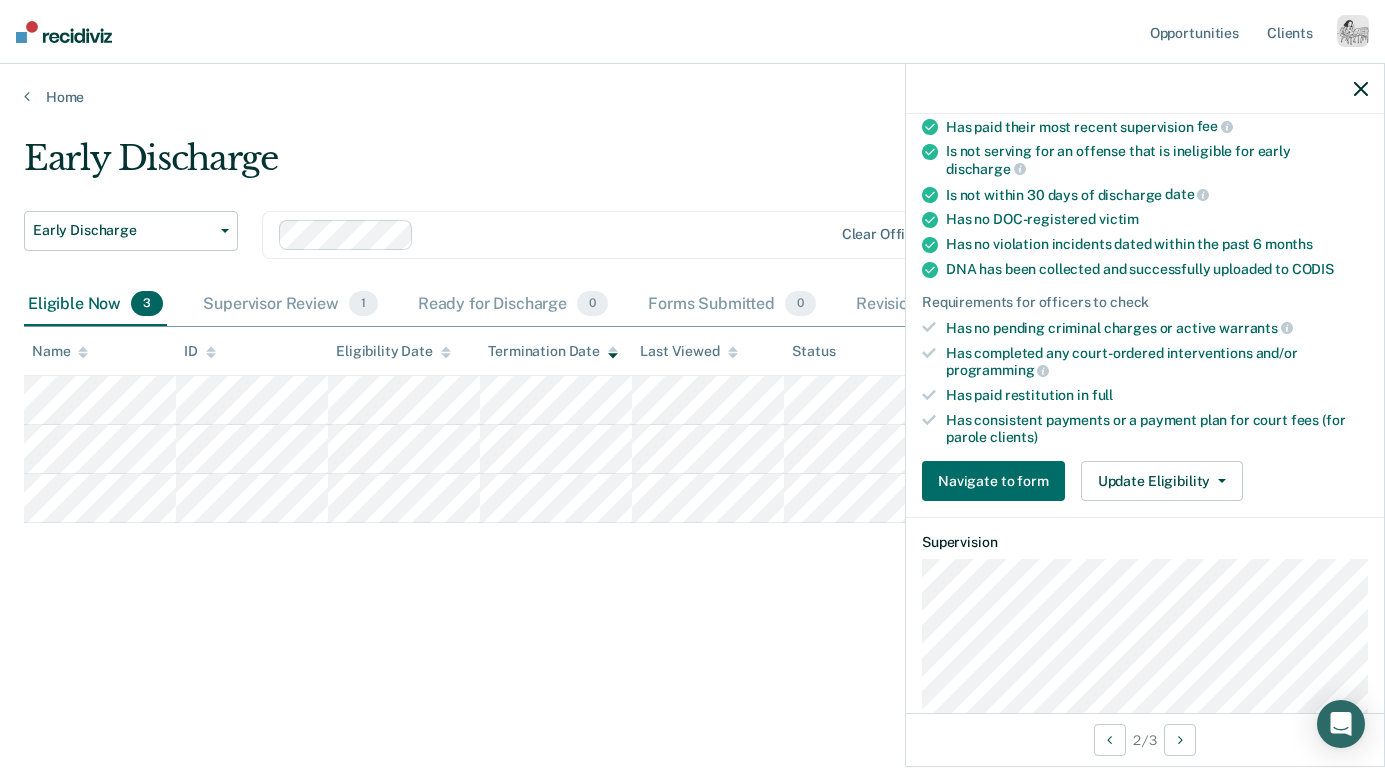scroll, scrollTop: 414, scrollLeft: 0, axis: vertical 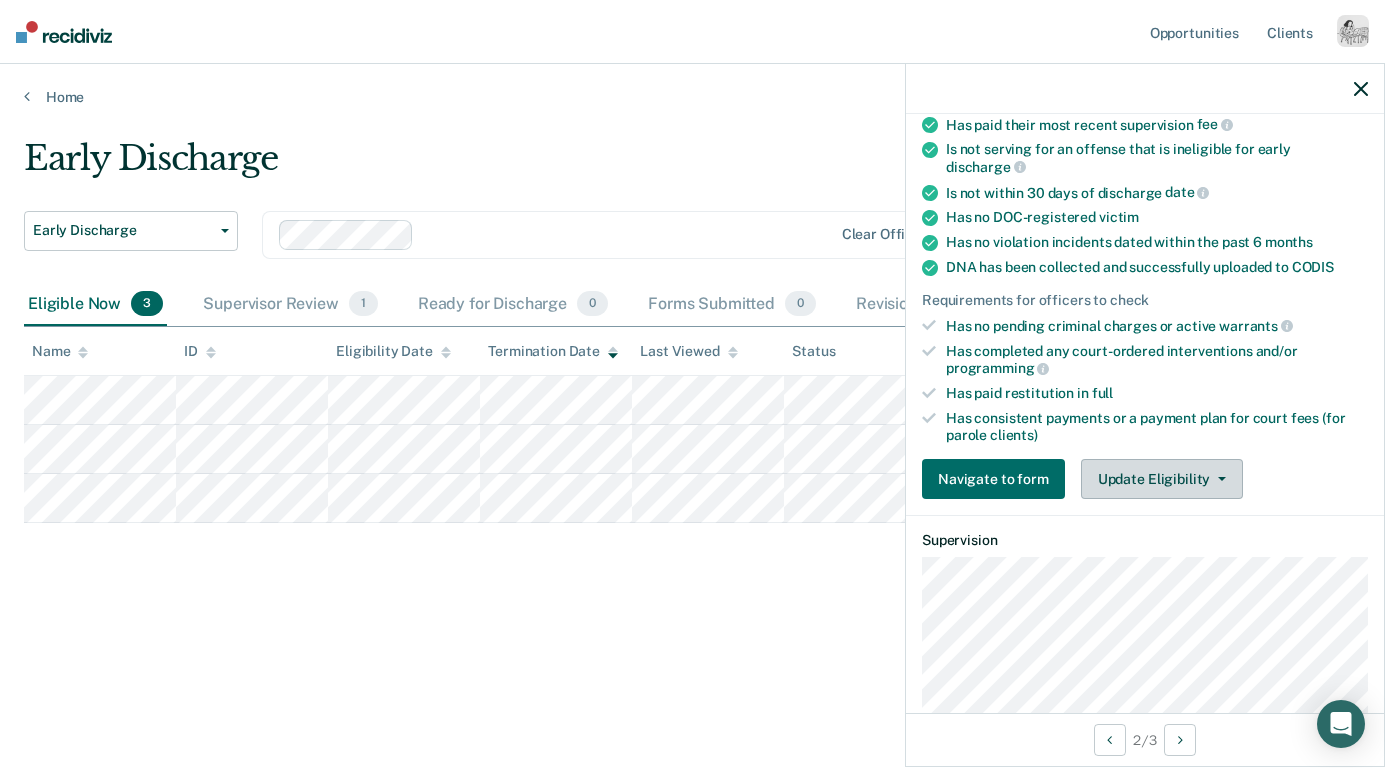 click on "Update Eligibility" at bounding box center [1162, 479] 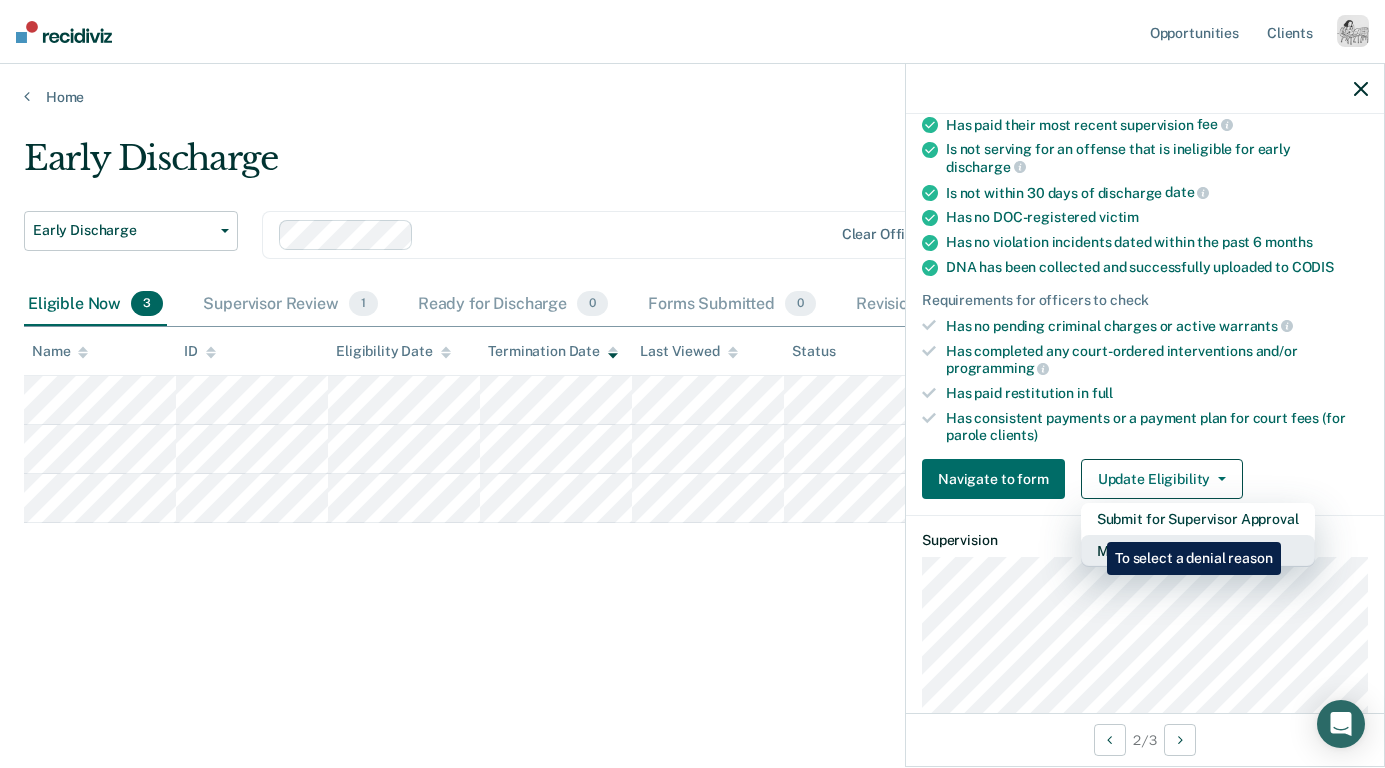 type 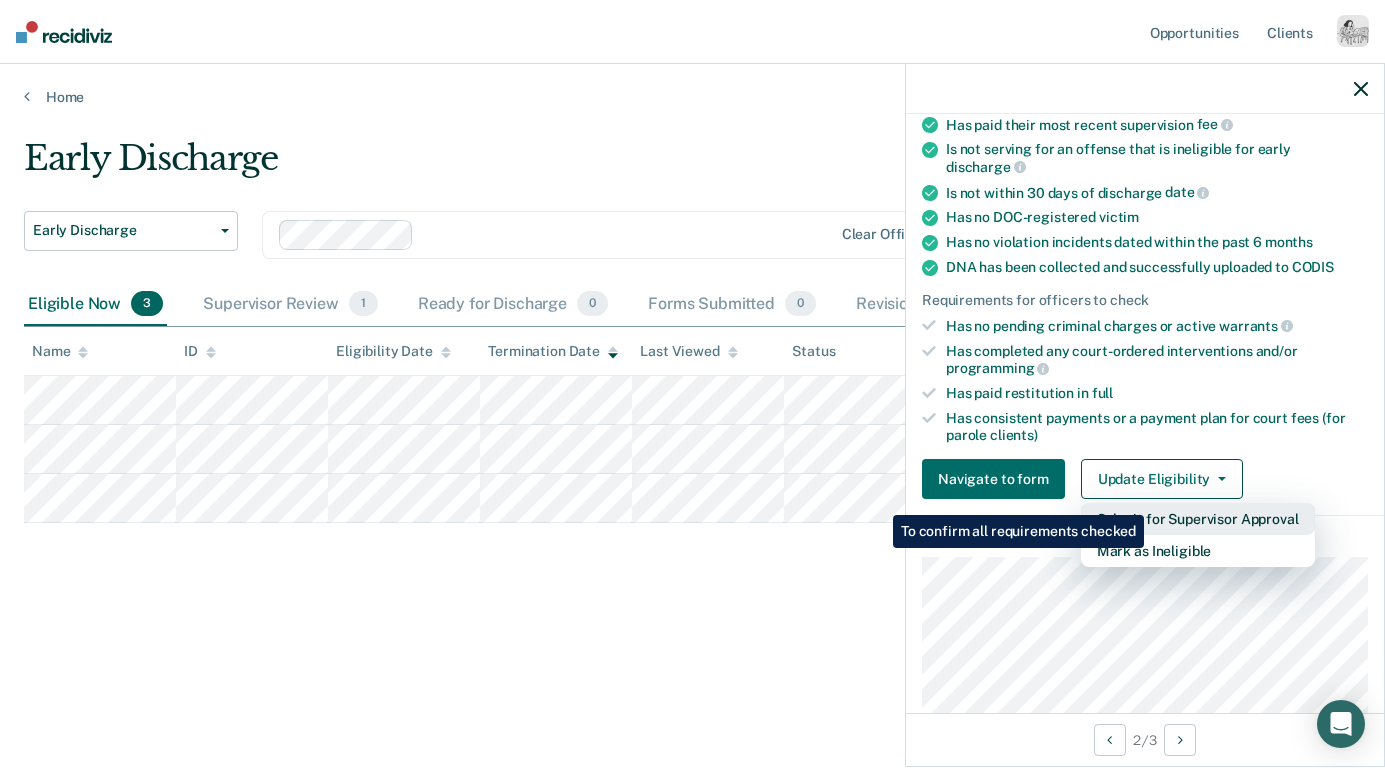 click on "Submit for Supervisor Approval" at bounding box center [1198, 519] 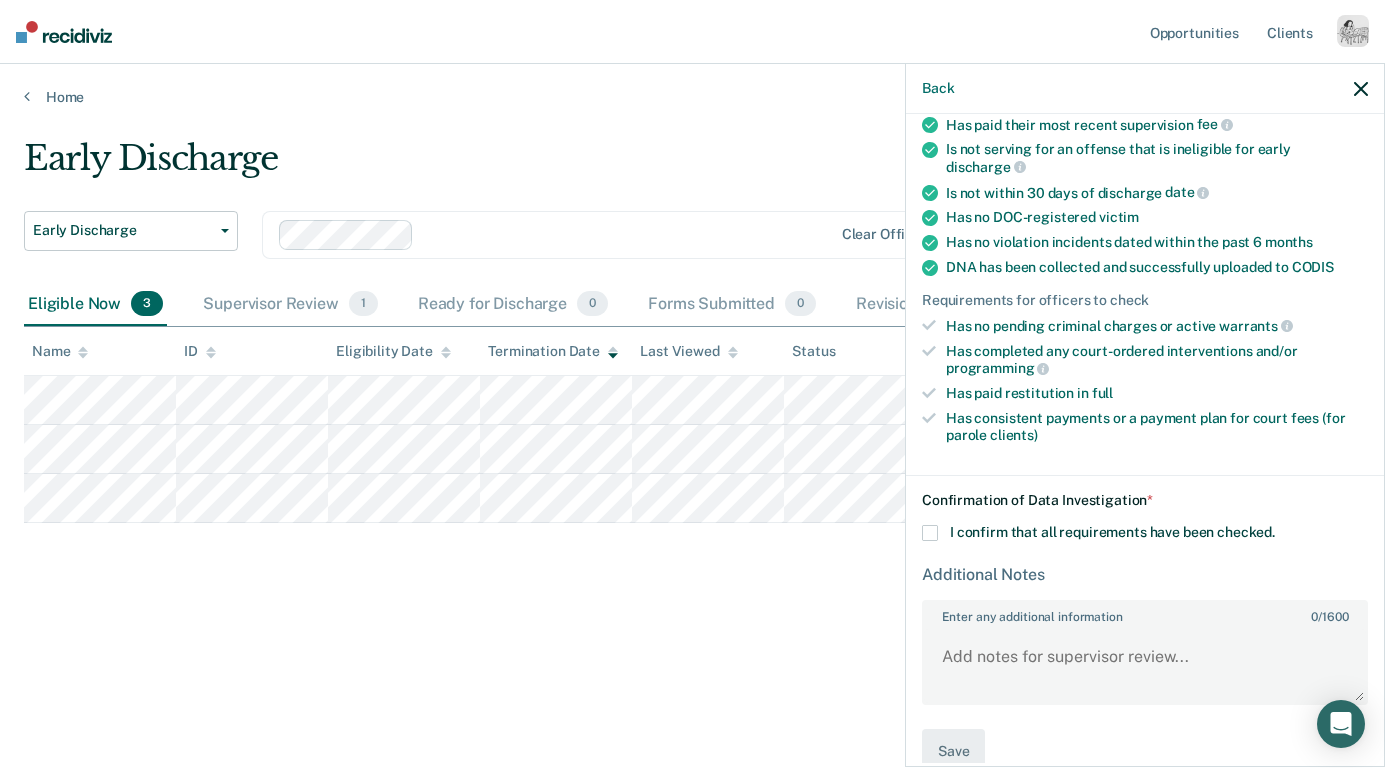 scroll, scrollTop: 425, scrollLeft: 0, axis: vertical 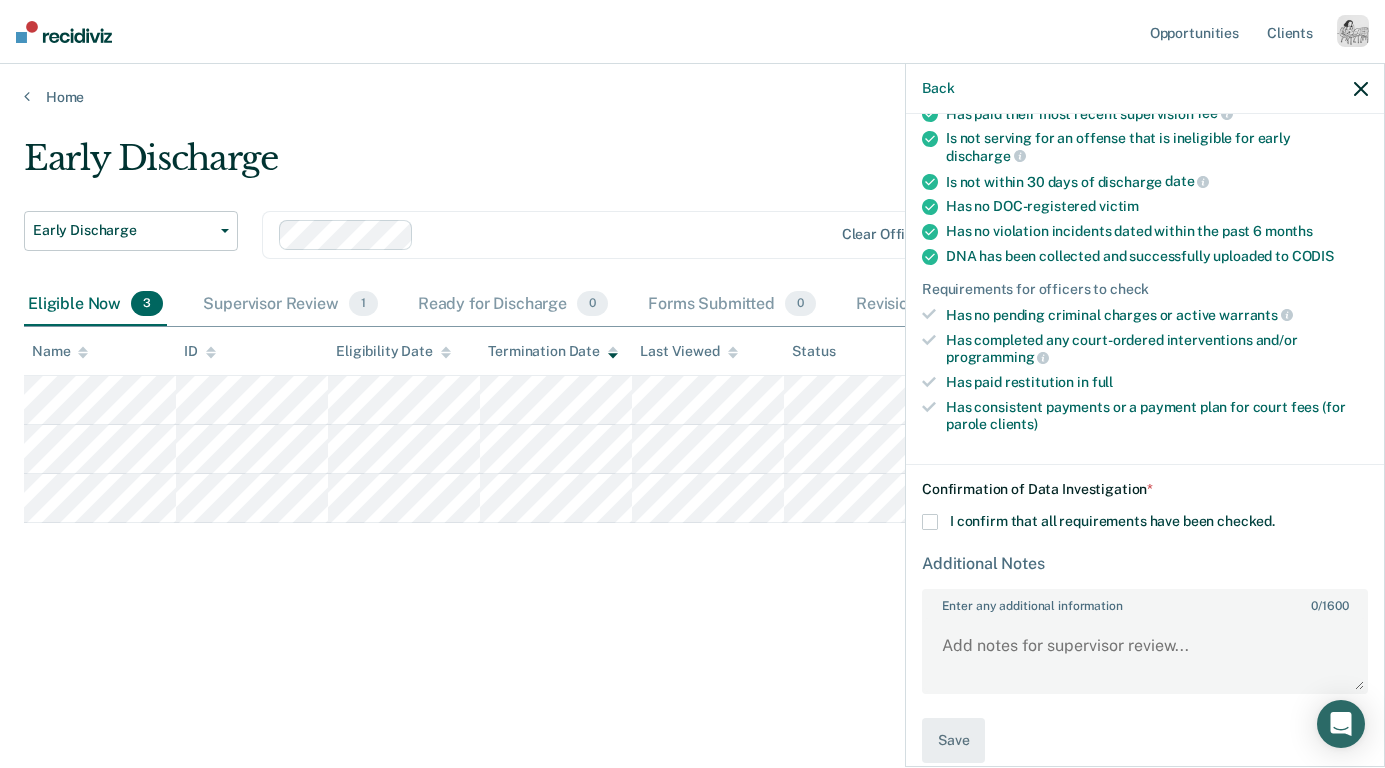 click at bounding box center [930, 522] 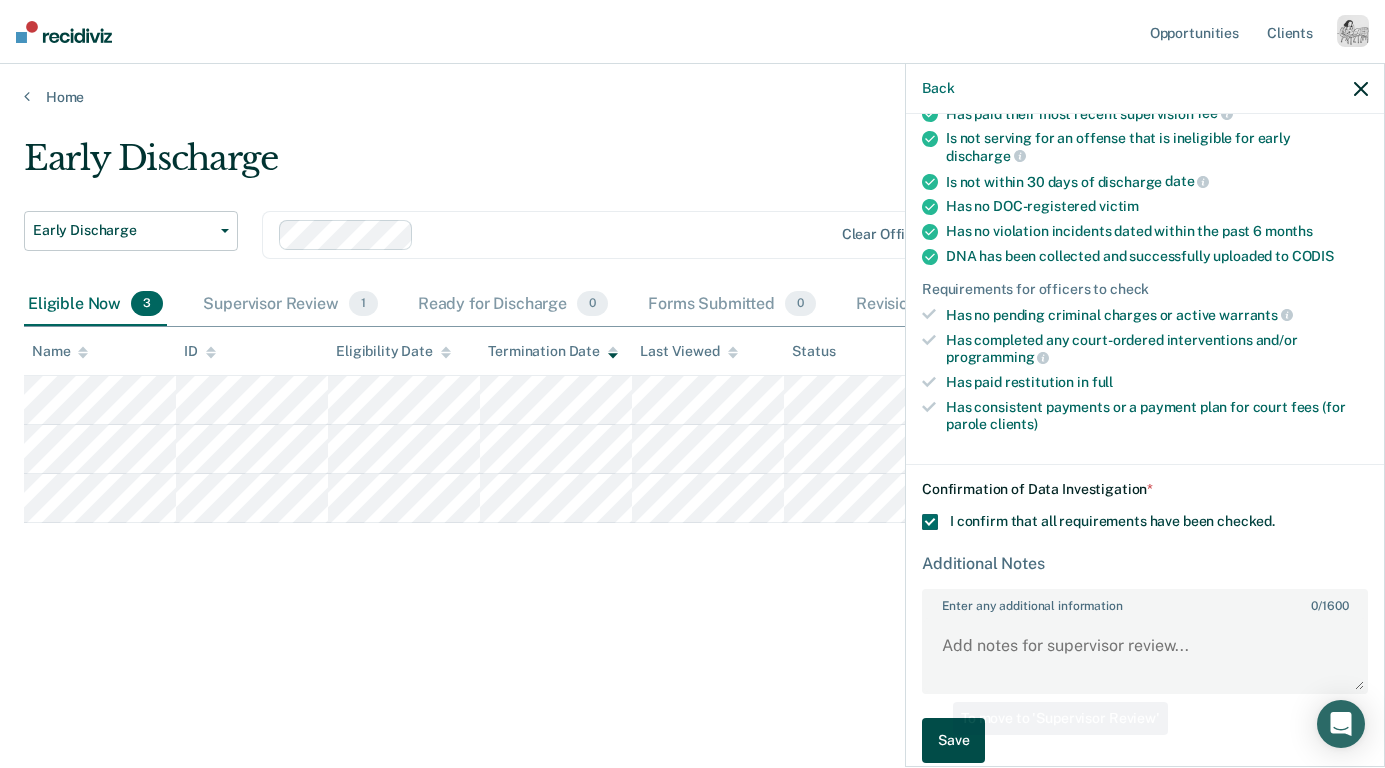 click on "Save" at bounding box center [953, 740] 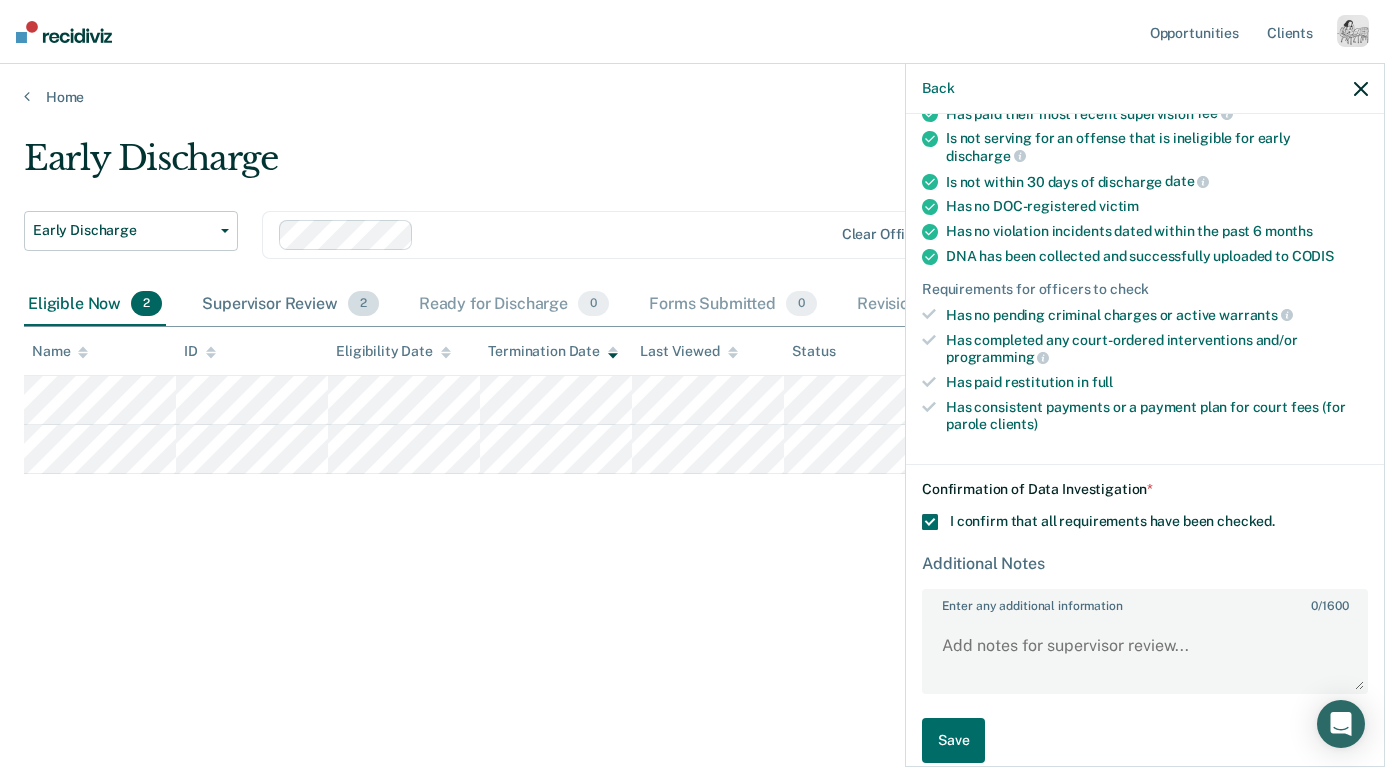 click on "Supervisor Review 2" at bounding box center (290, 305) 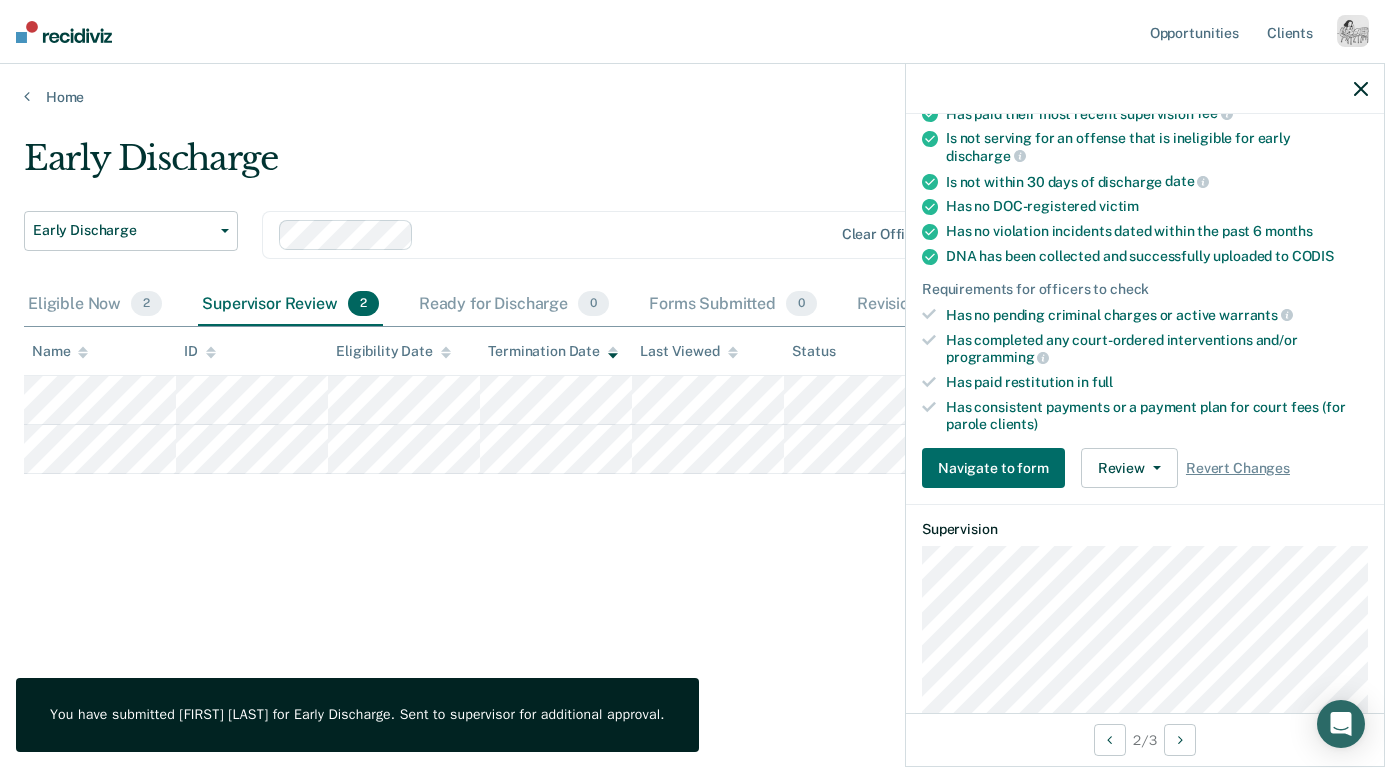 click at bounding box center [1361, 89] 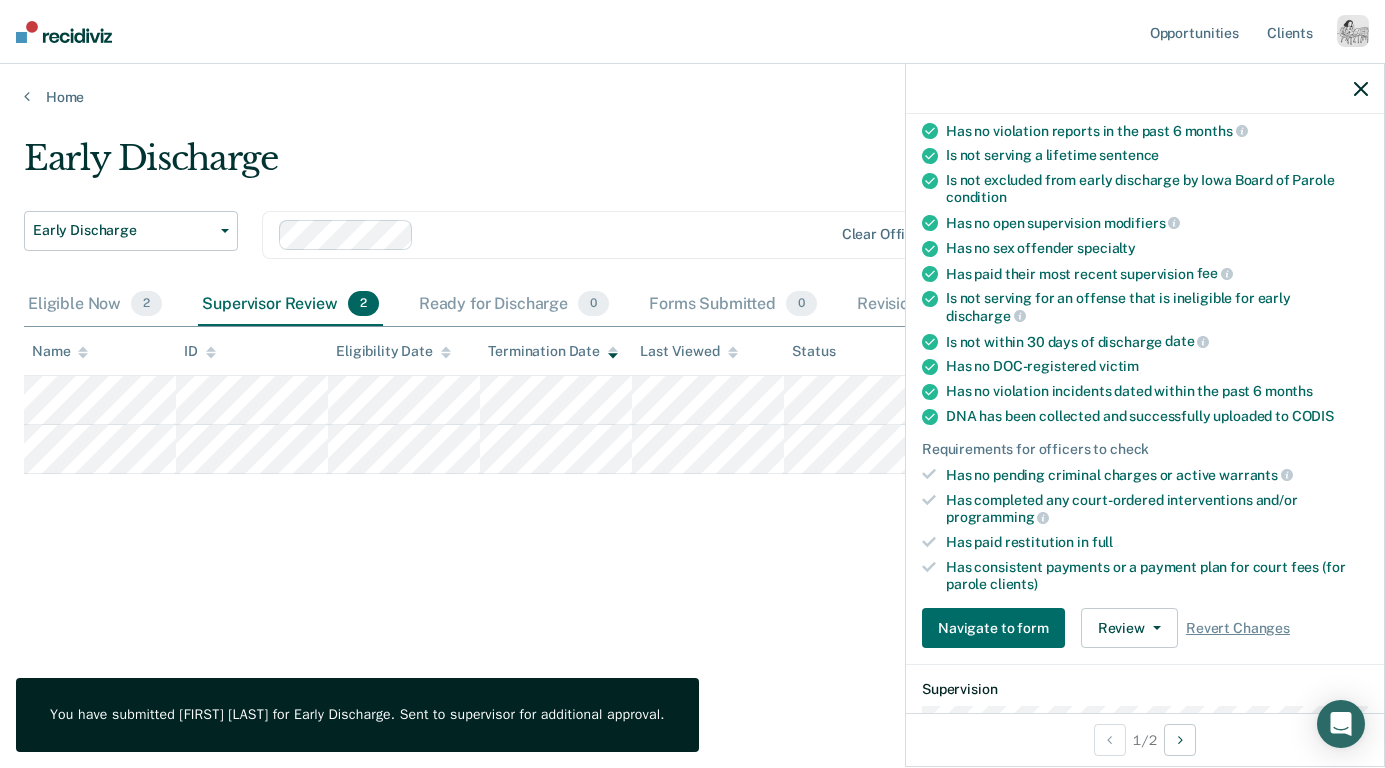 scroll, scrollTop: 383, scrollLeft: 0, axis: vertical 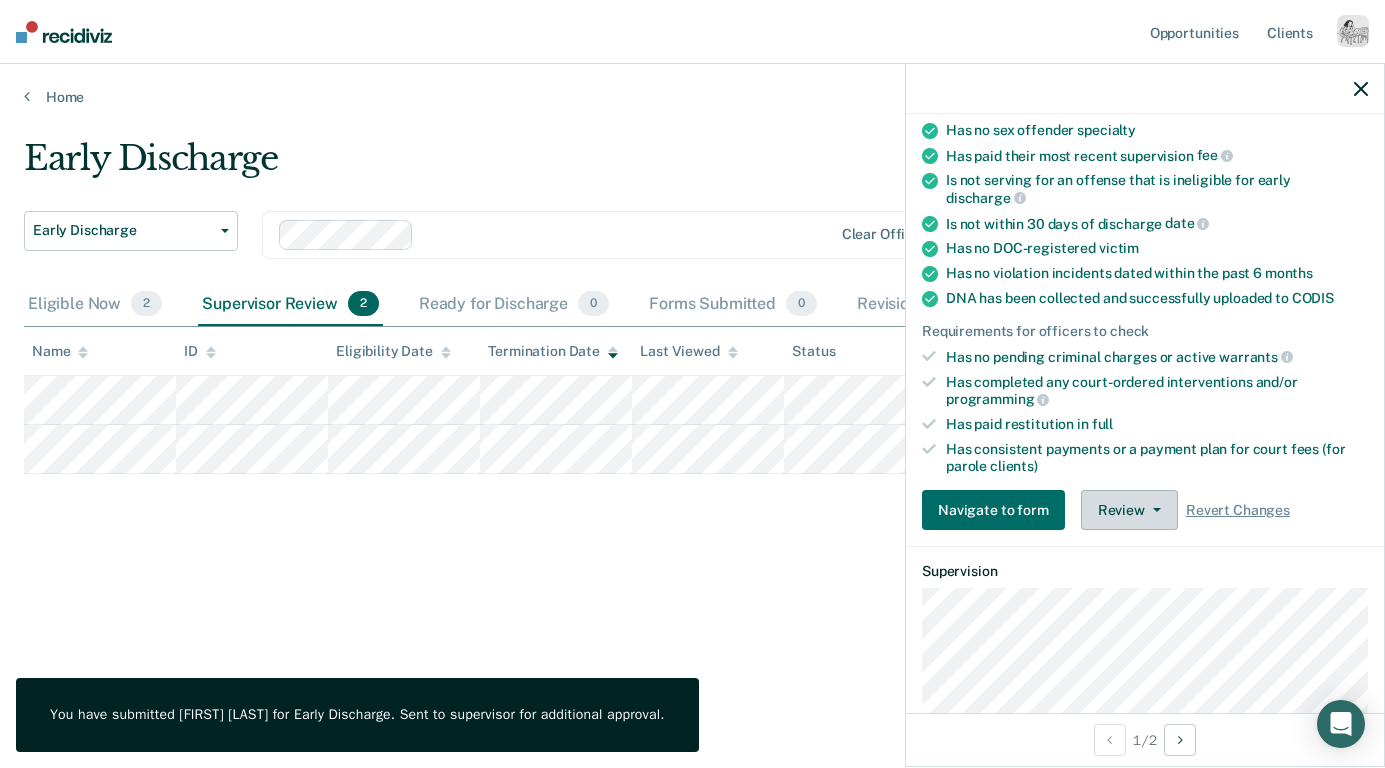 click on "Review" at bounding box center (1129, 510) 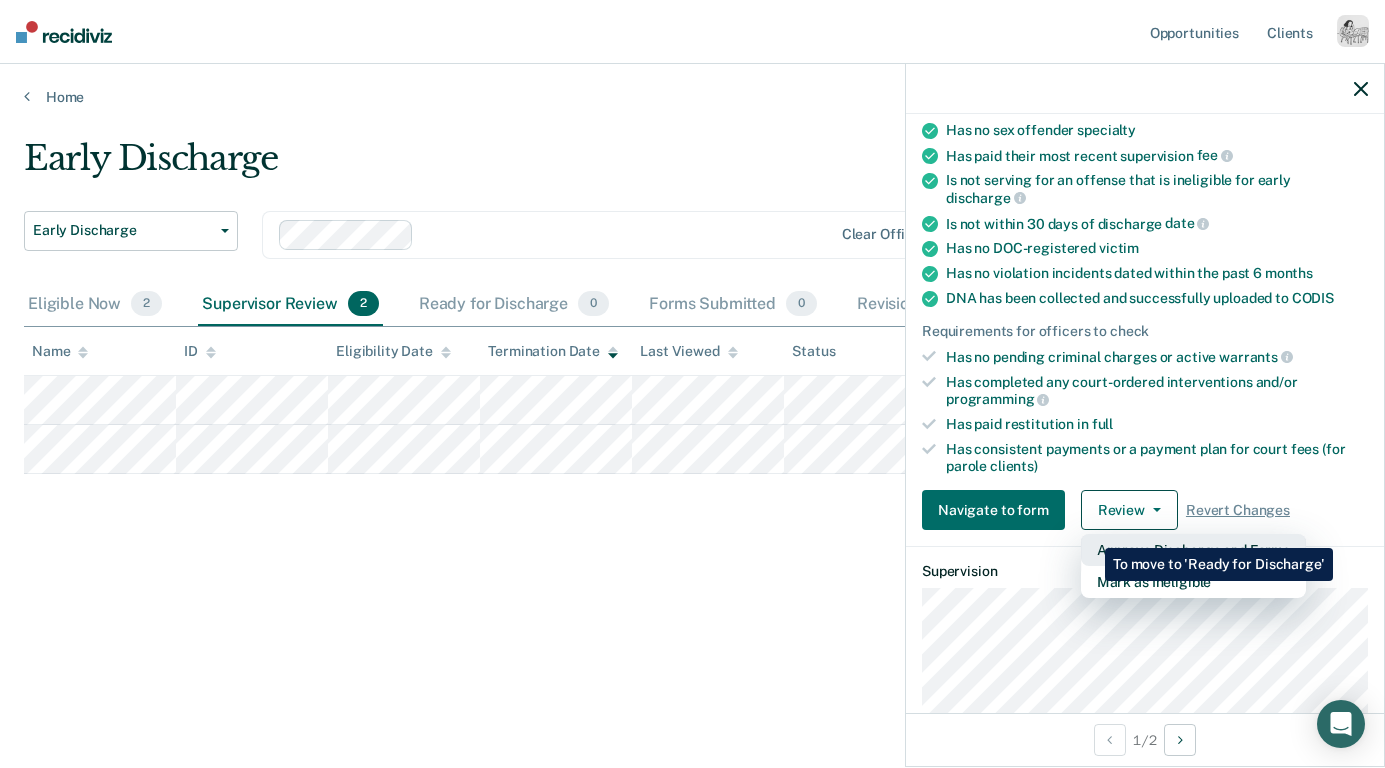 type 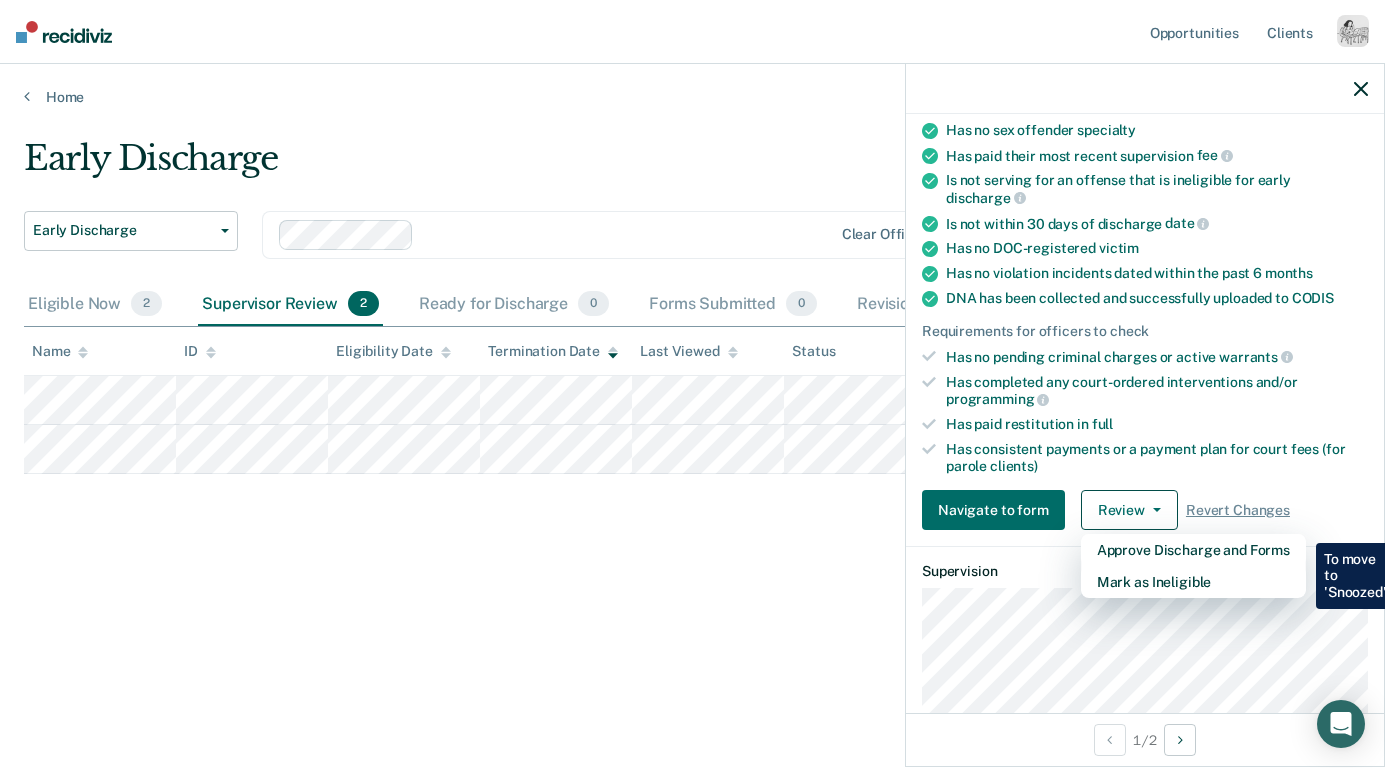 click at bounding box center (1361, 89) 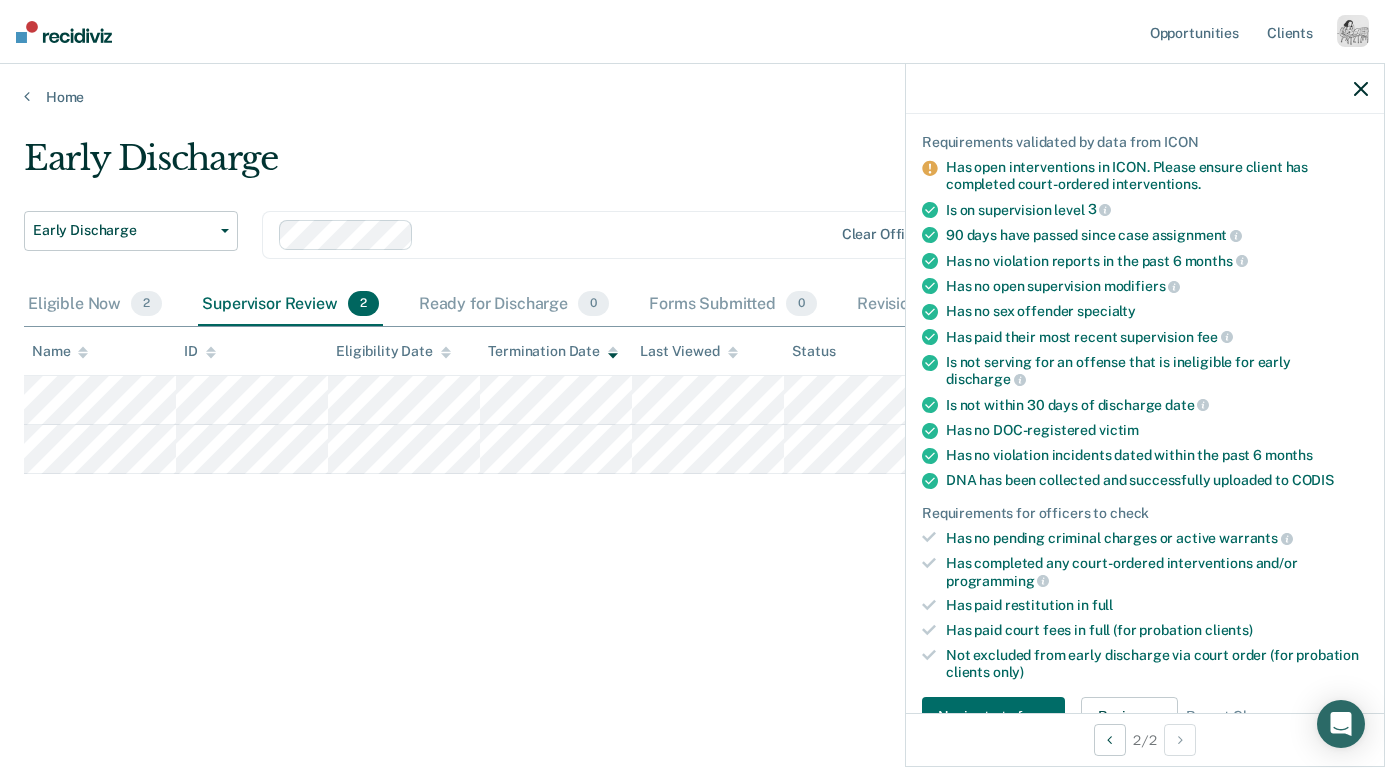 scroll, scrollTop: 356, scrollLeft: 0, axis: vertical 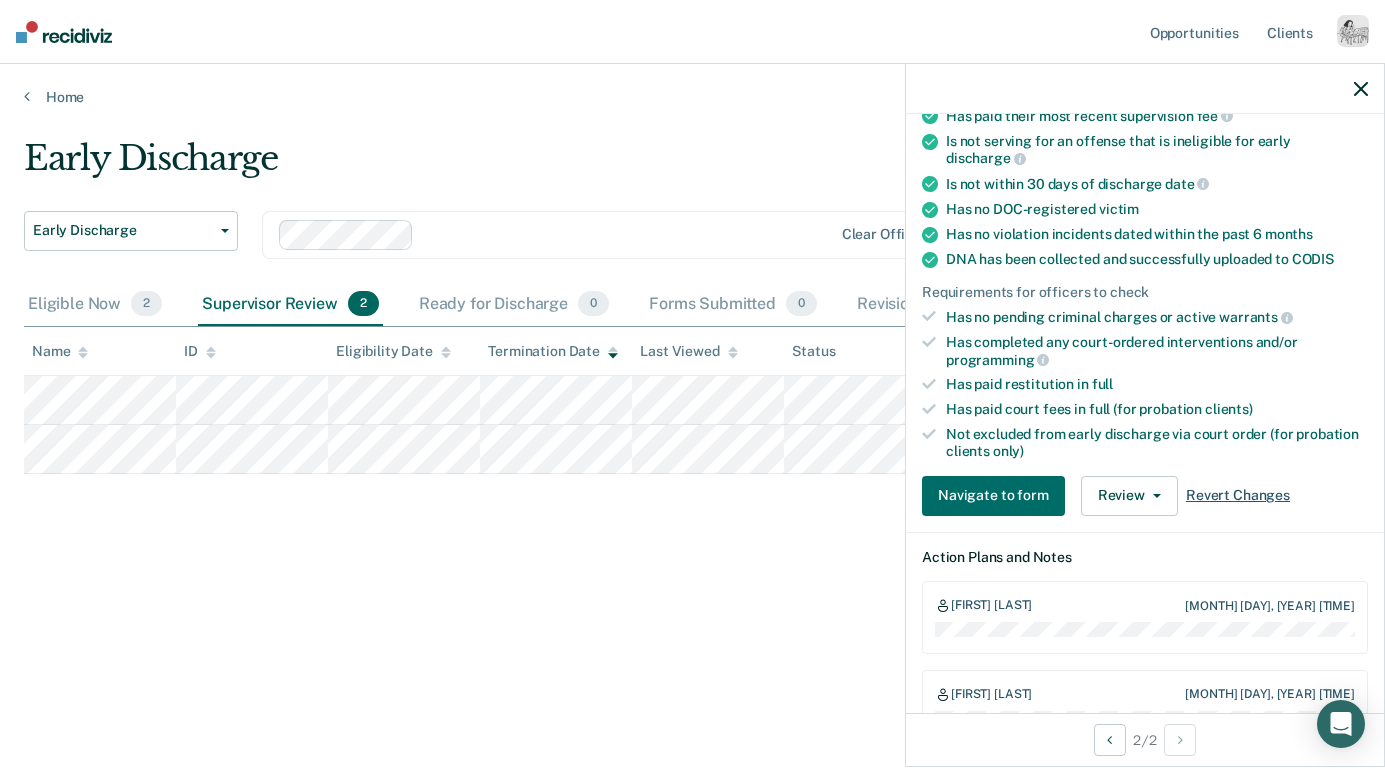 click on "Revert Changes" at bounding box center [1238, 495] 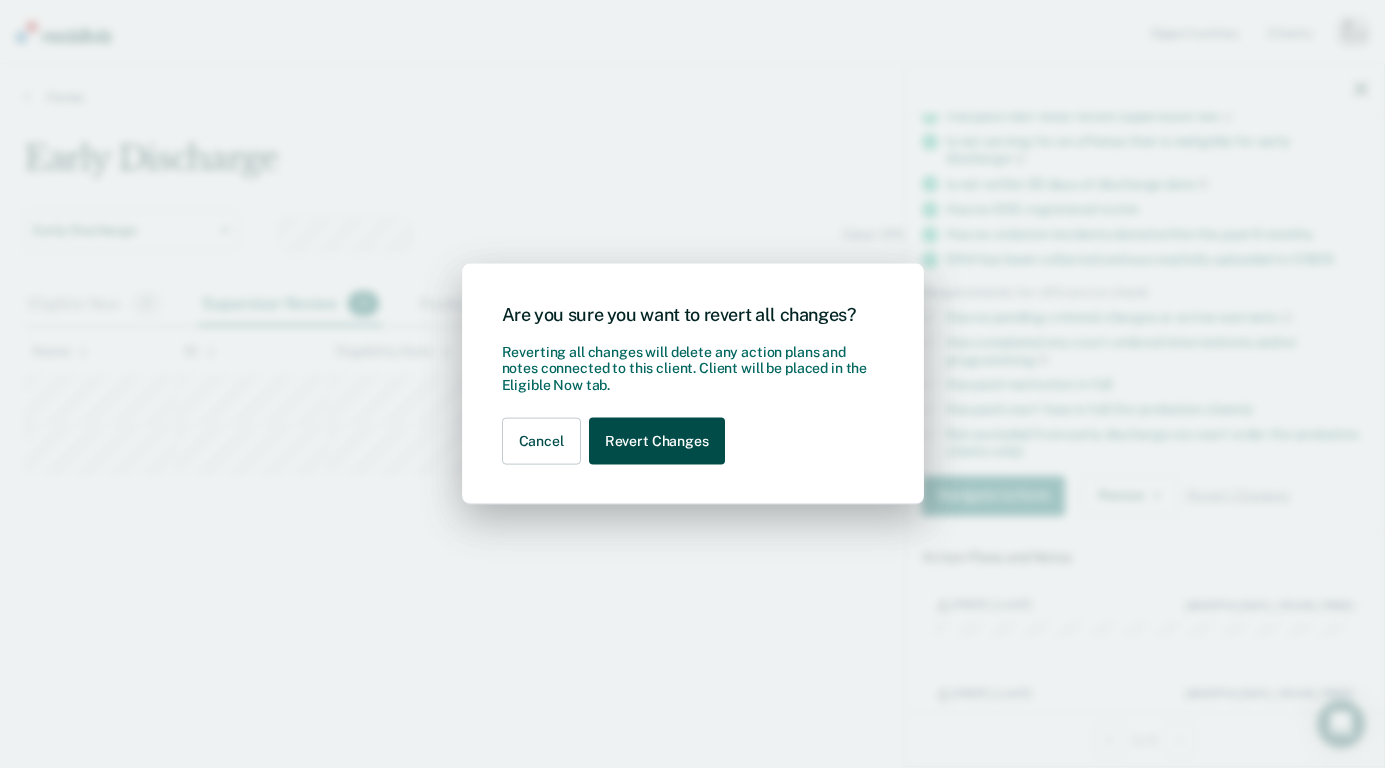 click on "Revert Changes" at bounding box center (657, 441) 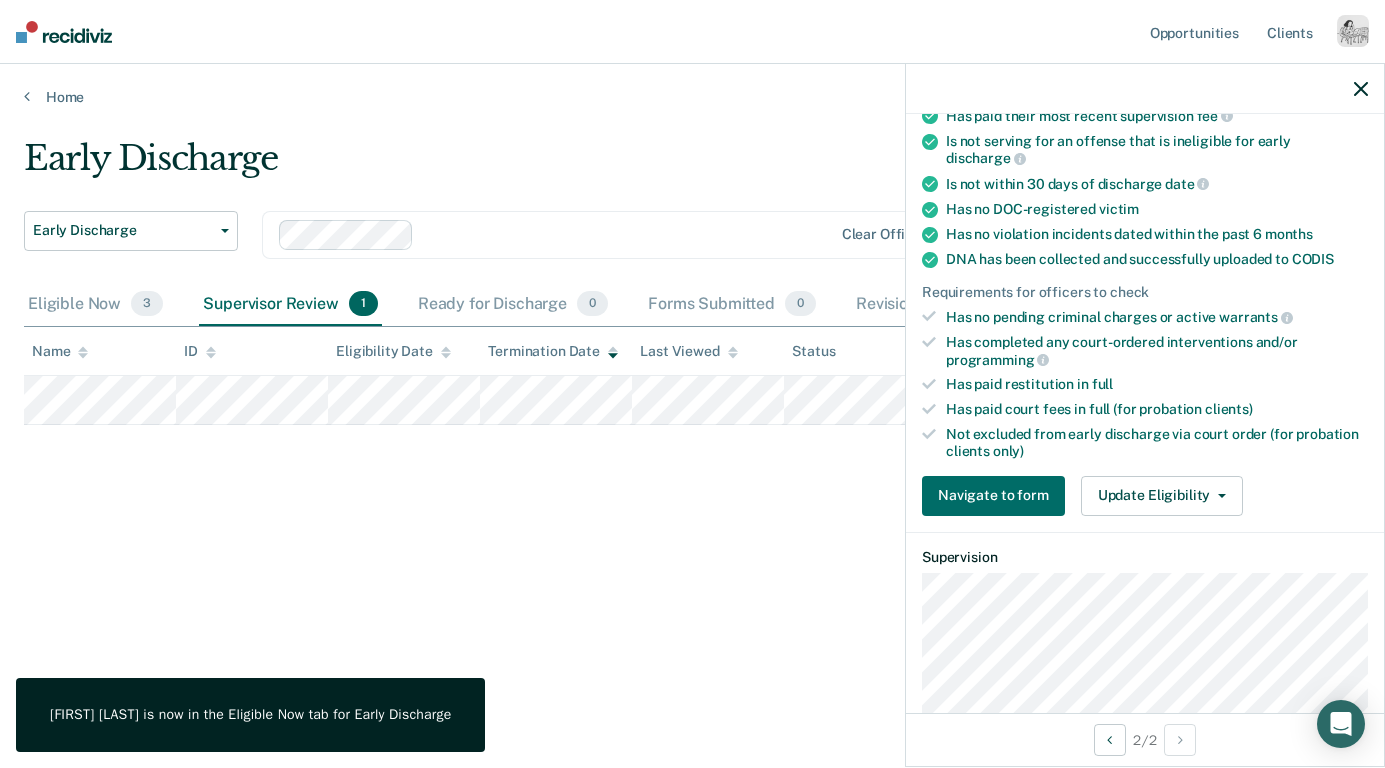 click on "Early Discharge   Early Discharge Early Discharge Clear   officers Eligible Now 3 Supervisor Review 1 Ready for Discharge 0 Forms Submitted 0 Revisions Requests 0 Snoozed 0
To pick up a draggable item, press the space bar.
While dragging, use the arrow keys to move the item.
Press space again to drop the item in its new position, or press escape to cancel.
Name ID Eligibility Date Termination Date Last Viewed Status Assigned to" at bounding box center (692, 378) 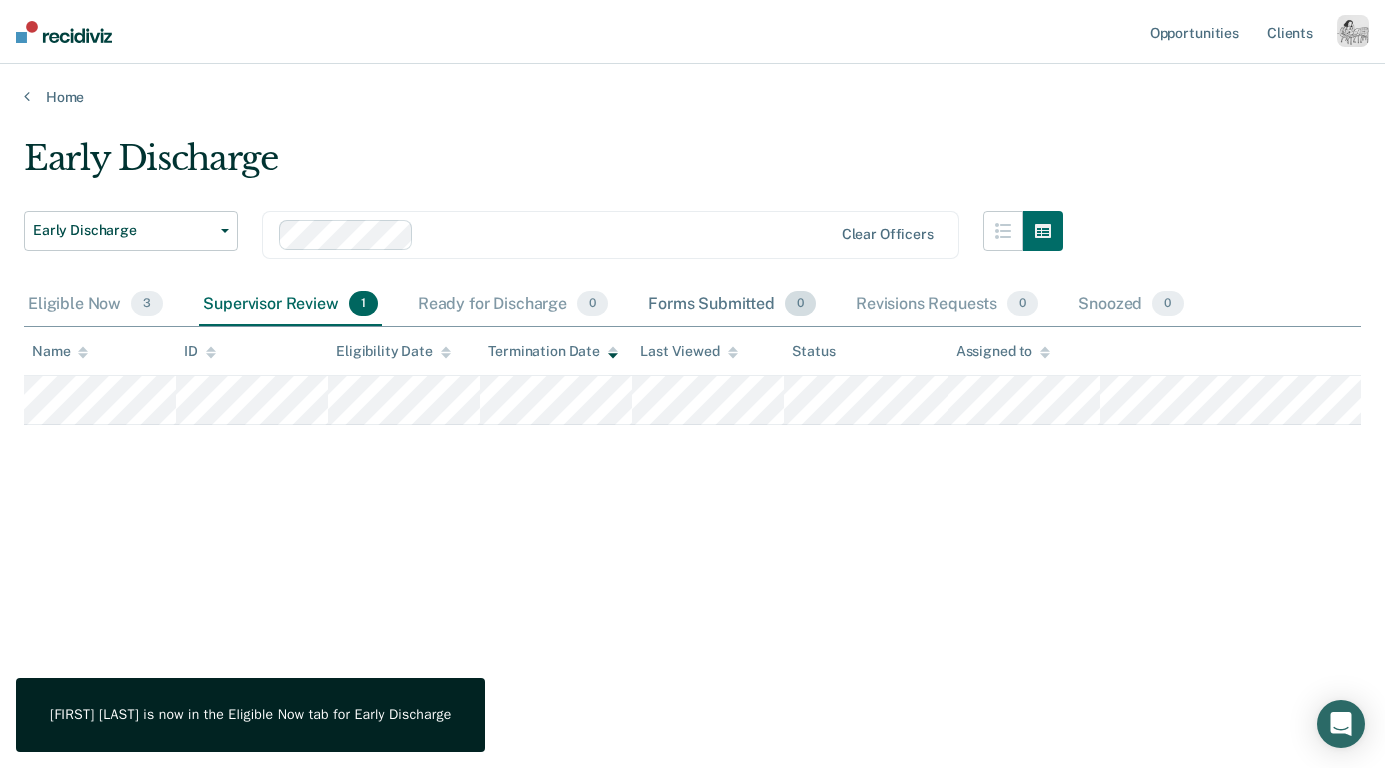 type 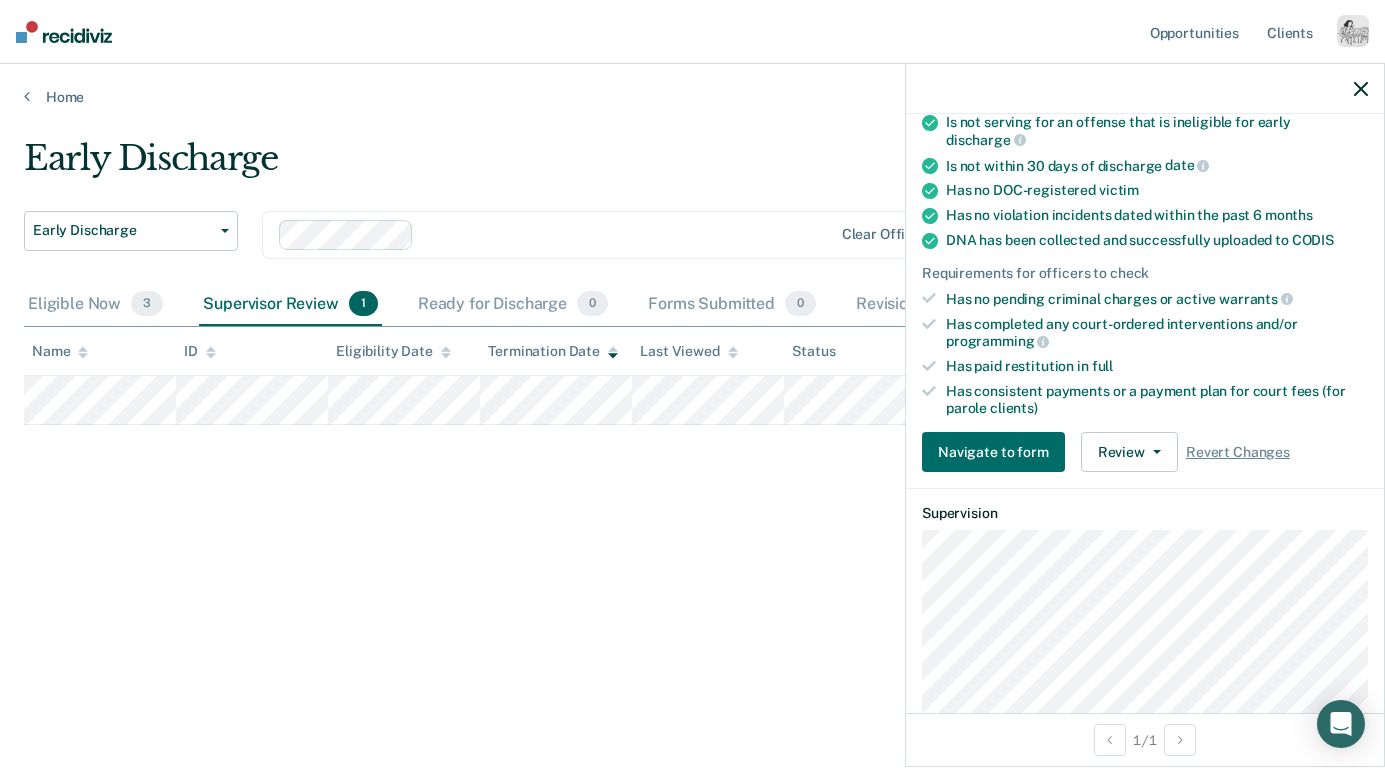 scroll, scrollTop: 461, scrollLeft: 0, axis: vertical 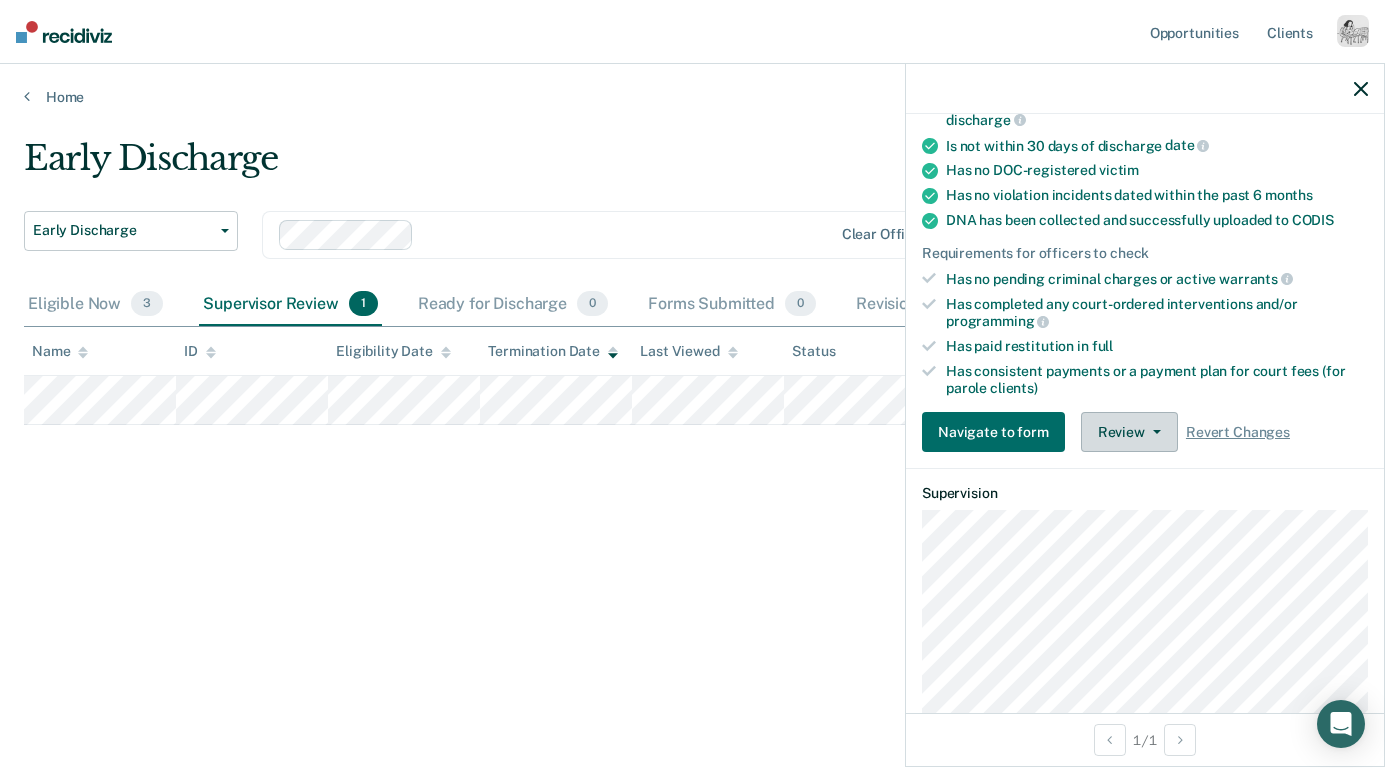 click on "Review" at bounding box center (1129, 432) 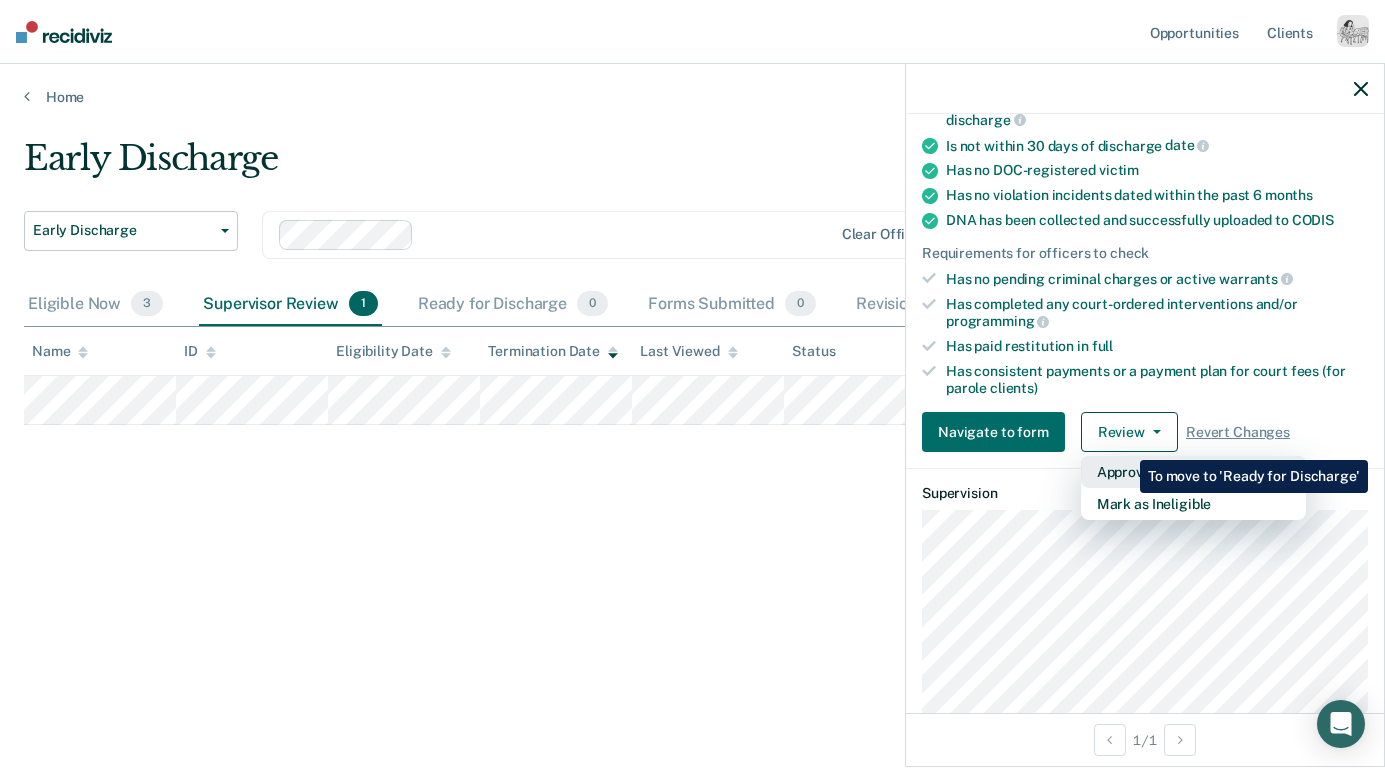 click on "Approve Discharge and Forms" at bounding box center (1193, 472) 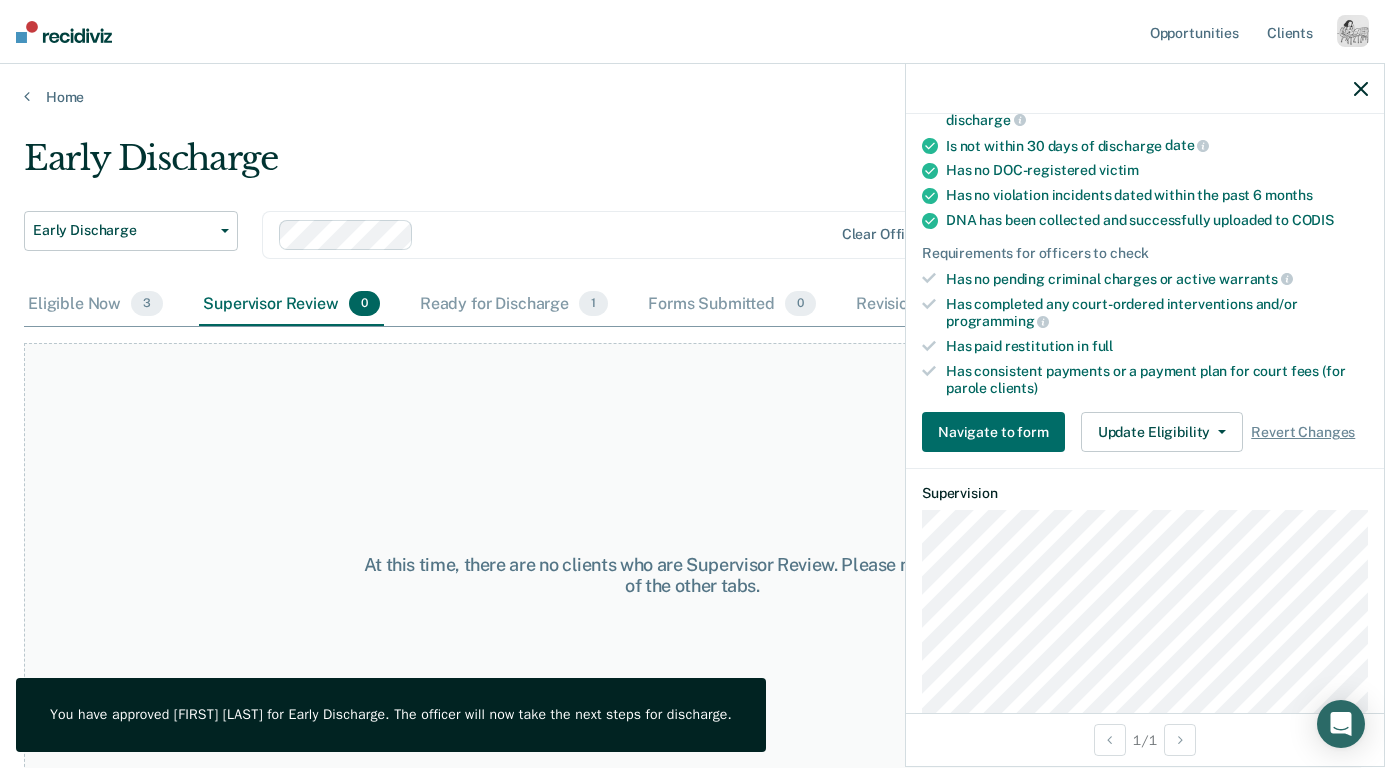 click at bounding box center (1361, 89) 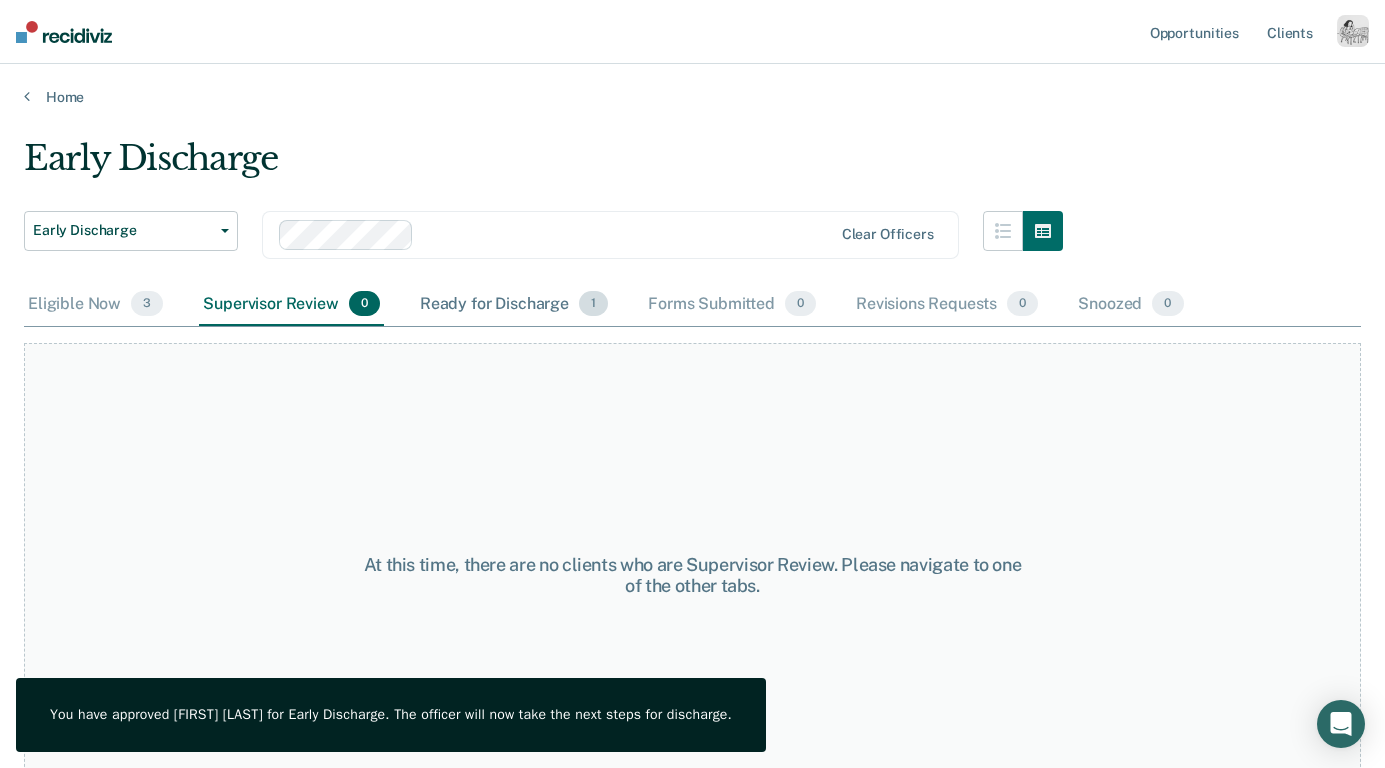 click on "Ready for Discharge 1" at bounding box center [514, 305] 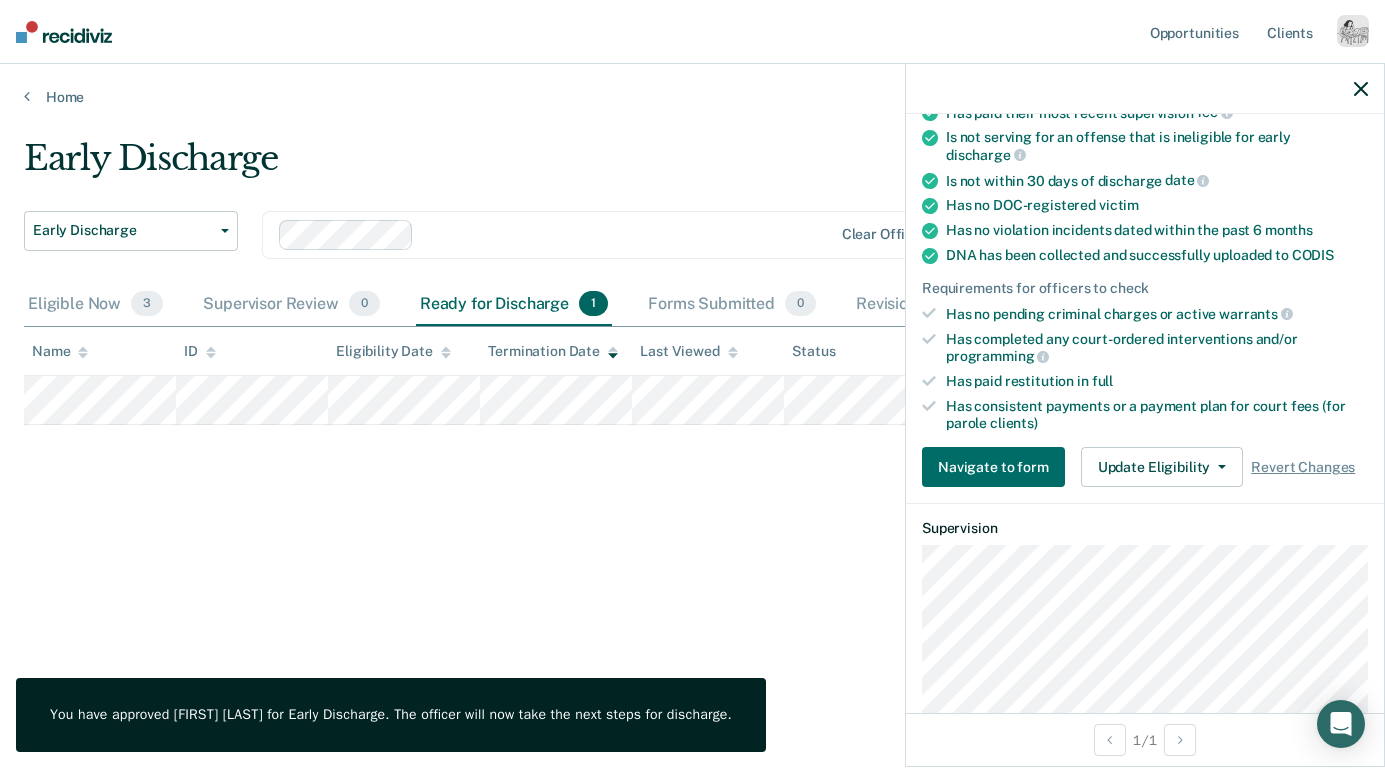 scroll, scrollTop: 449, scrollLeft: 0, axis: vertical 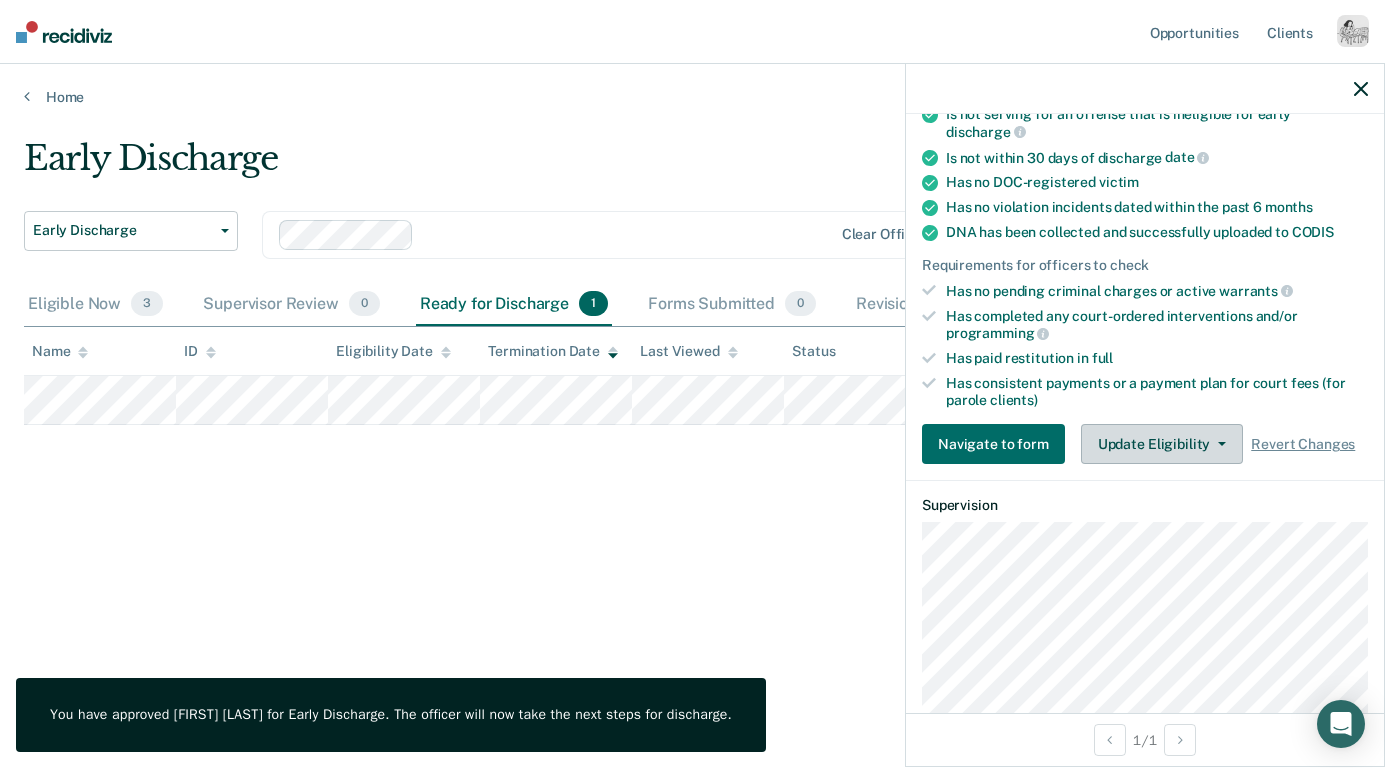 click on "Update Eligibility" at bounding box center [1162, 444] 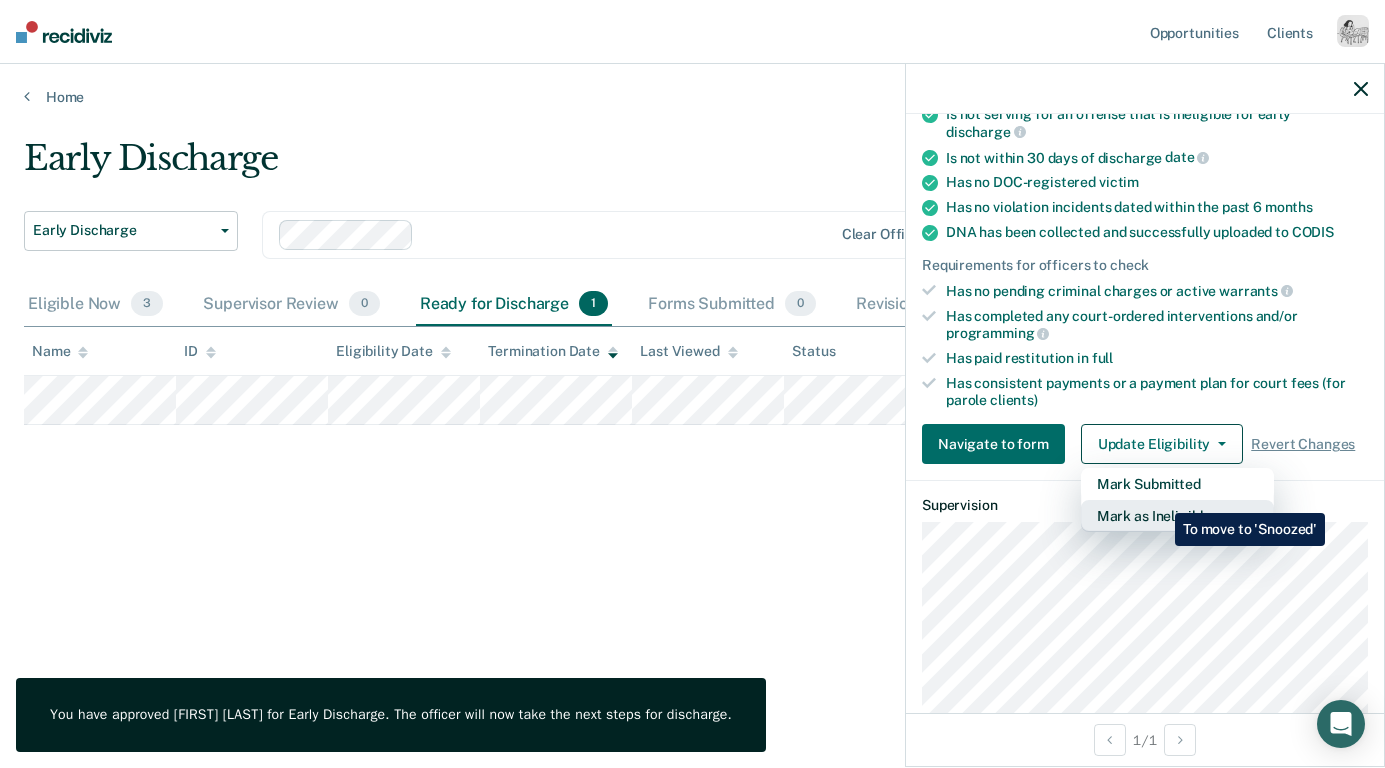 click on "Mark as Ineligible" at bounding box center [1177, 484] 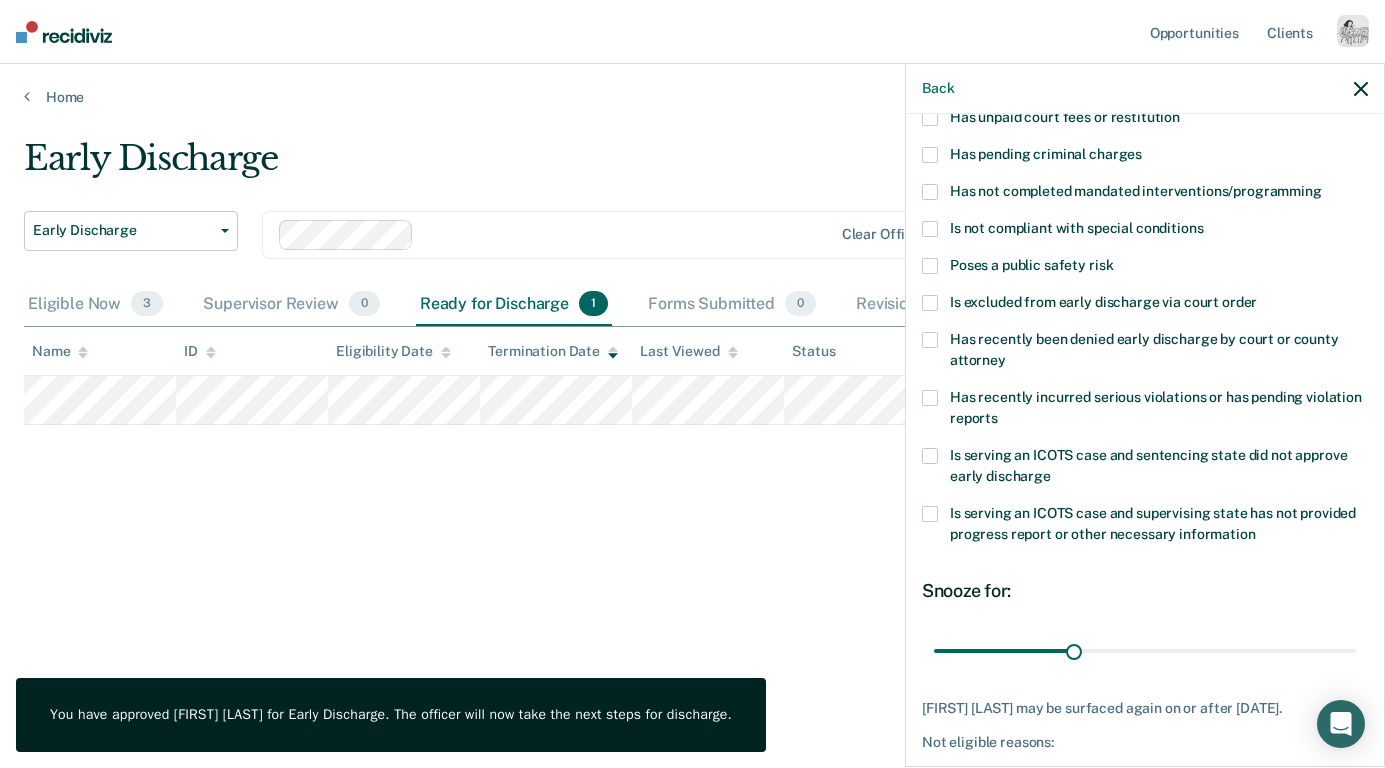 scroll, scrollTop: 153, scrollLeft: 0, axis: vertical 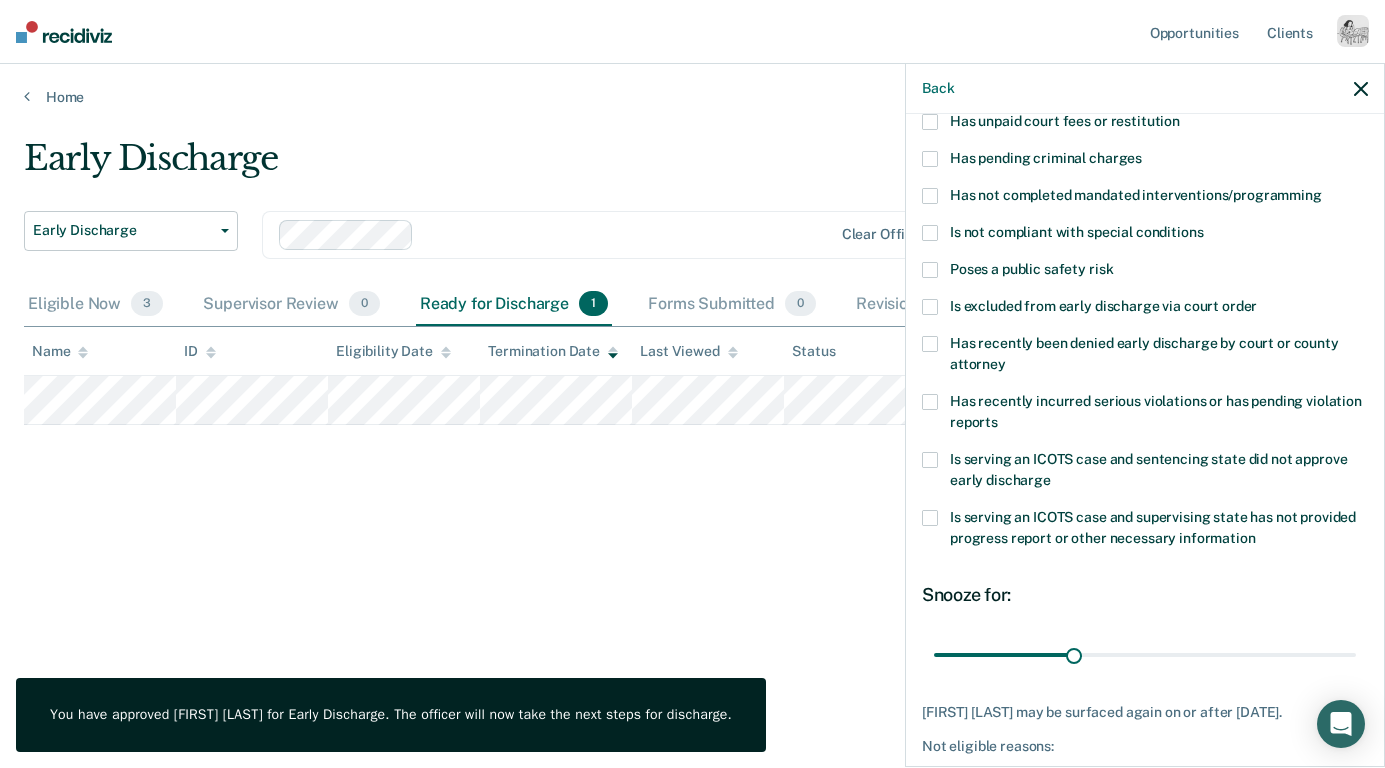 click on "Has recently been denied early discharge by court or county attorney" at bounding box center [1144, 353] 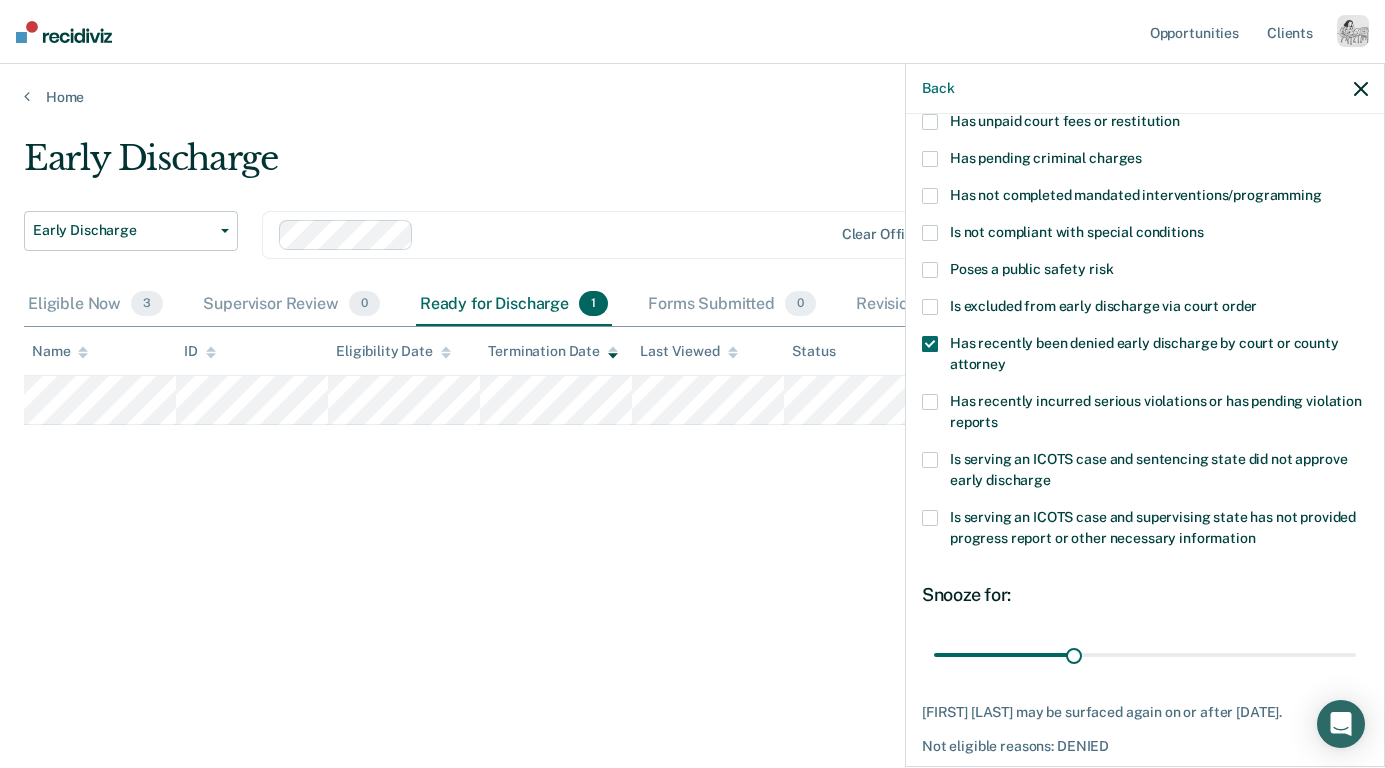 scroll, scrollTop: 0, scrollLeft: 0, axis: both 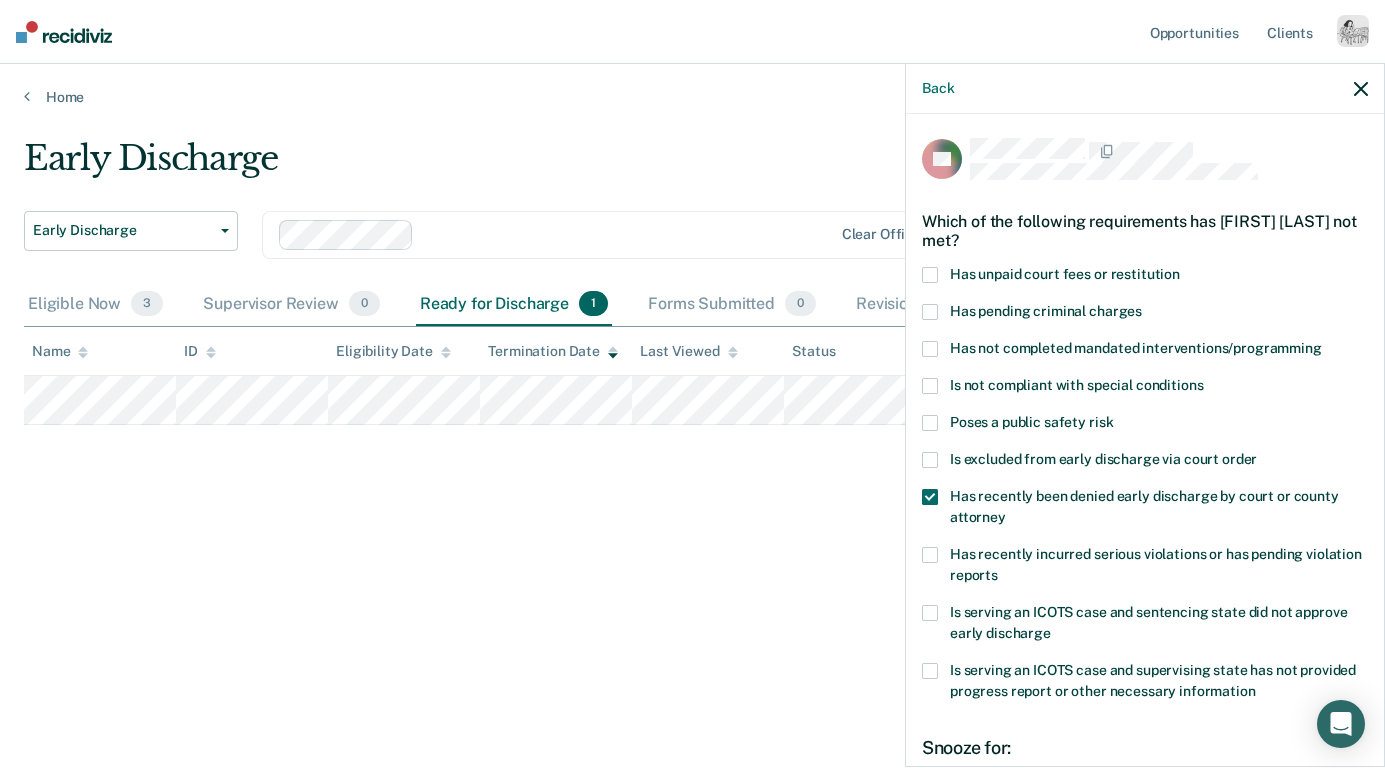 click on "Is excluded from early discharge via court order" at bounding box center [1145, 470] 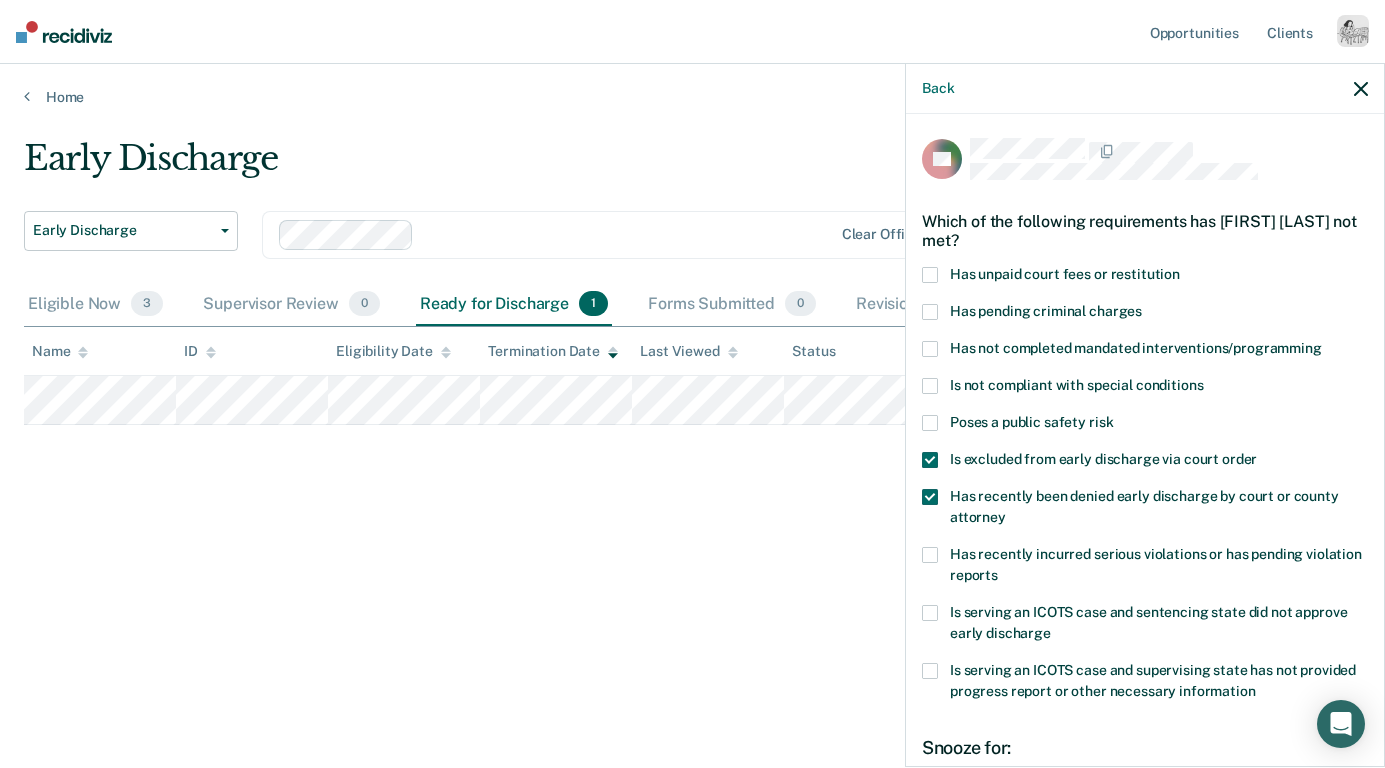 click on "Has recently been denied early discharge by court or county attorney" at bounding box center (1144, 506) 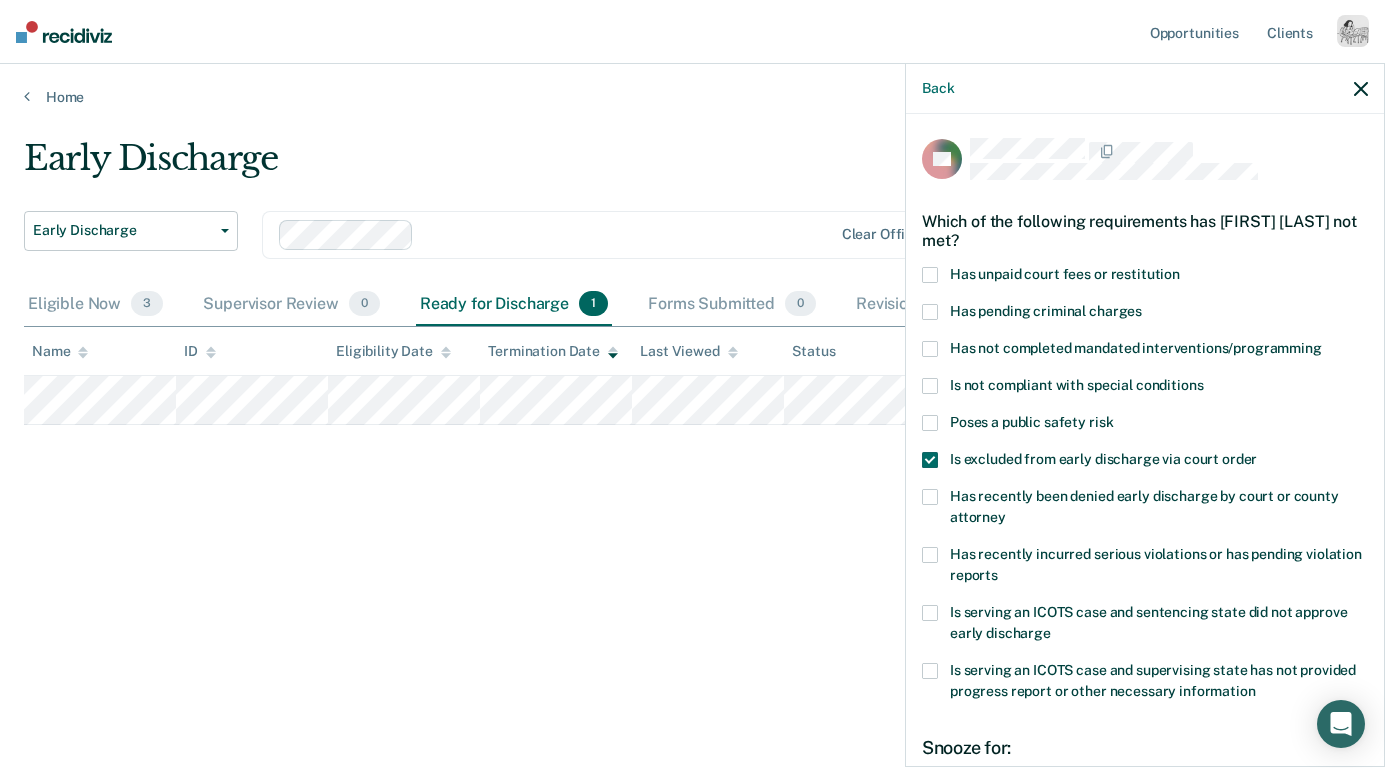 click on "Is excluded from early discharge via court order" at bounding box center (1103, 459) 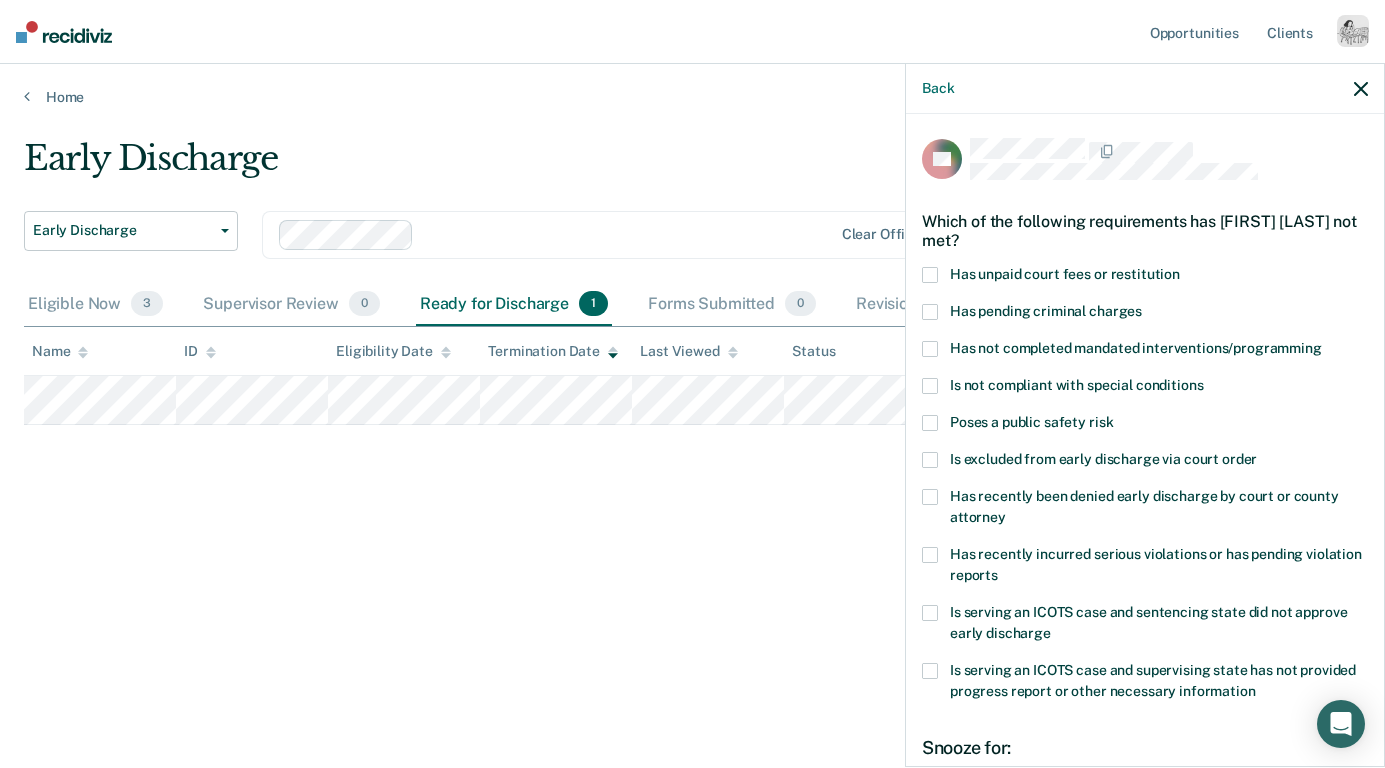 click on "Poses a public safety risk" at bounding box center (1031, 422) 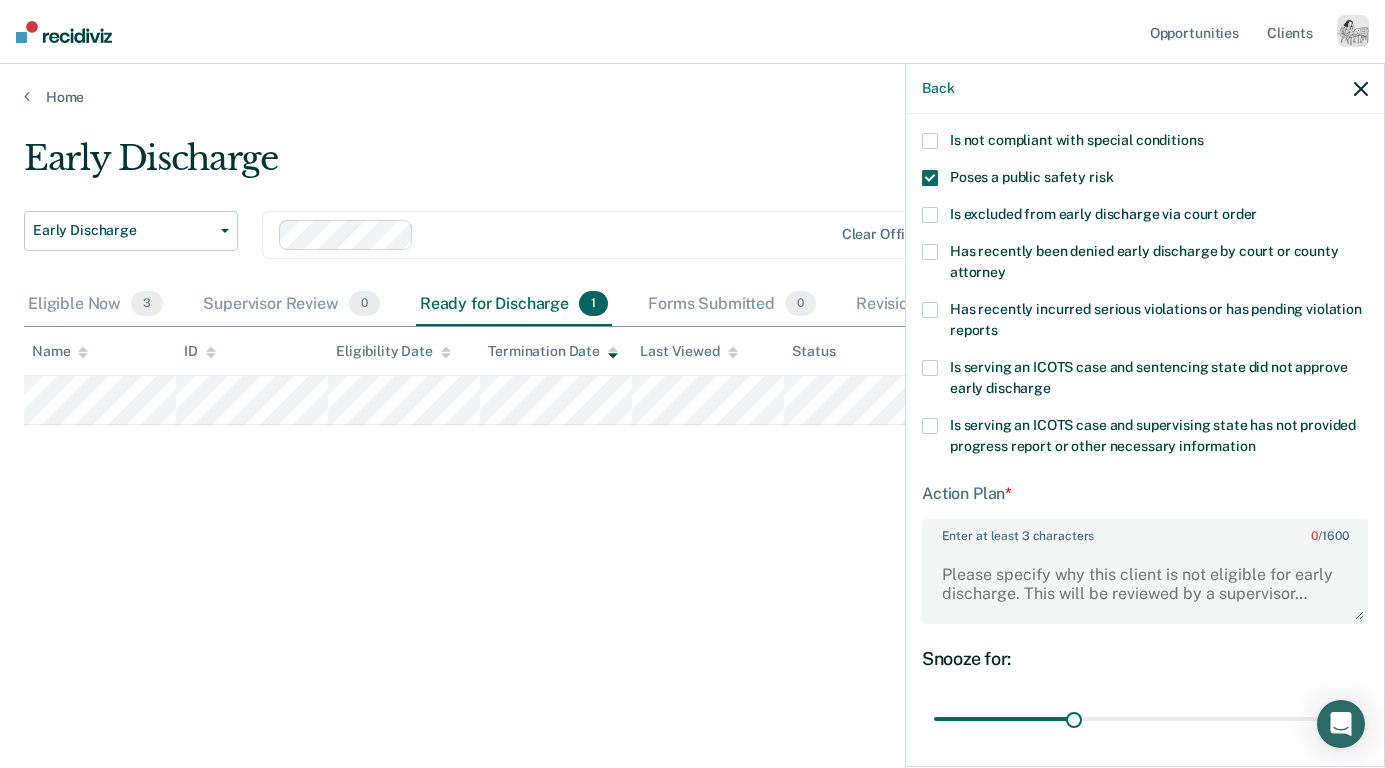 scroll, scrollTop: 391, scrollLeft: 0, axis: vertical 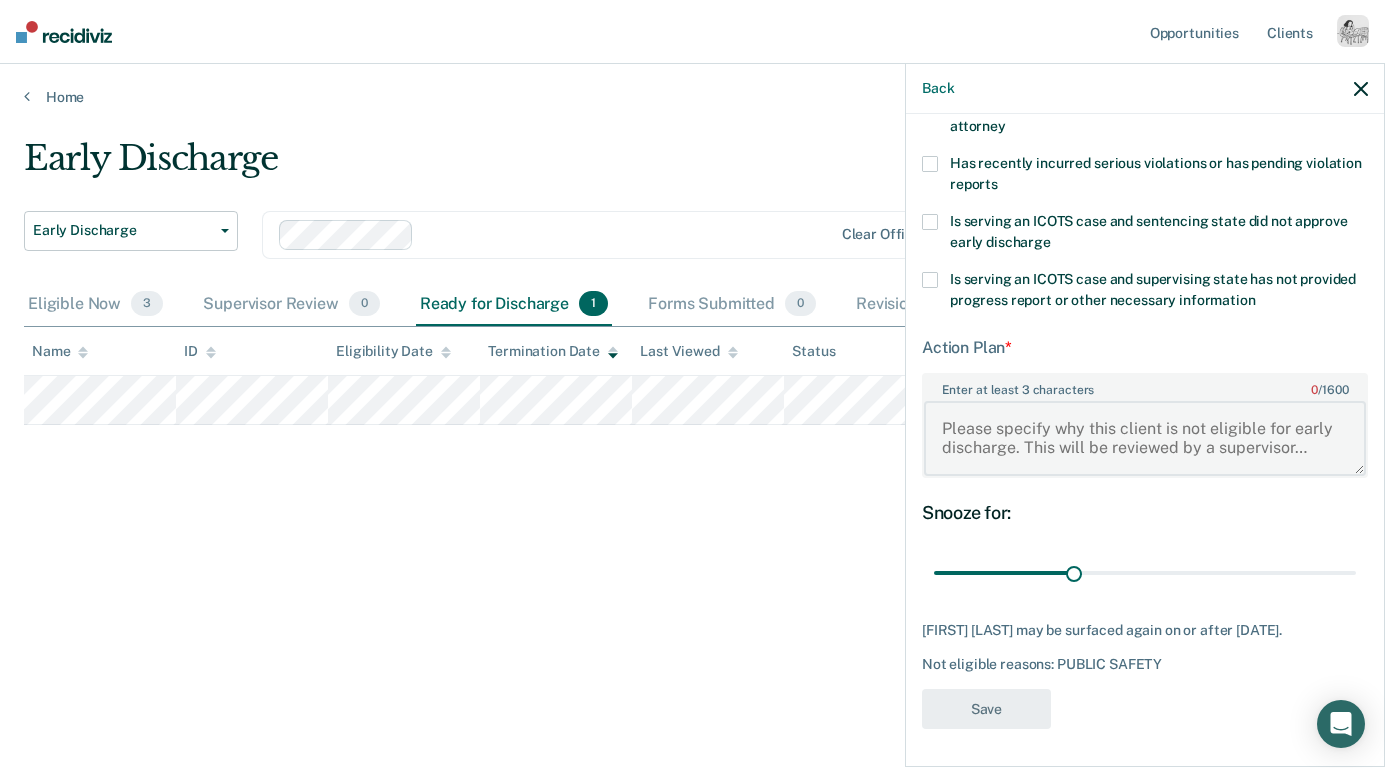 click on "Enter at least 3 characters 0  /  1600" at bounding box center (1145, 438) 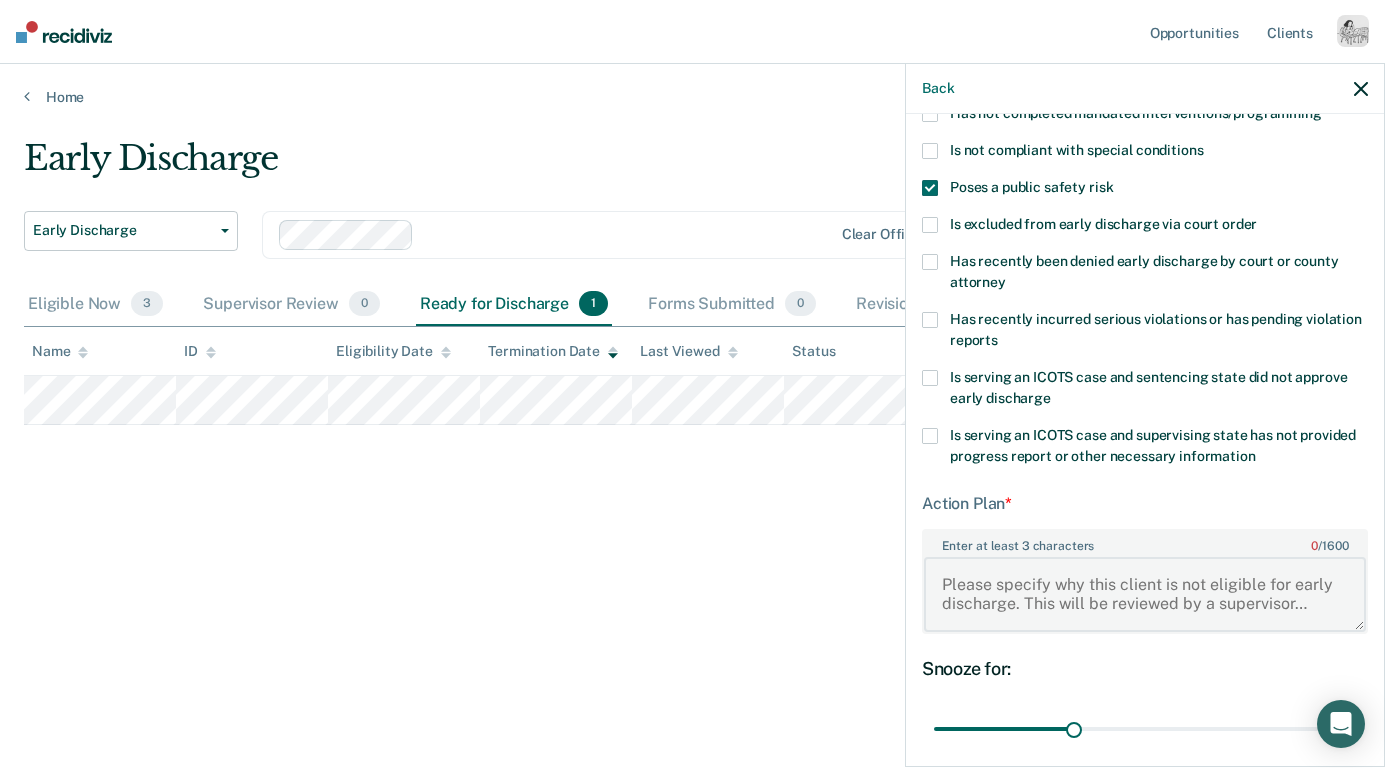 scroll, scrollTop: 233, scrollLeft: 0, axis: vertical 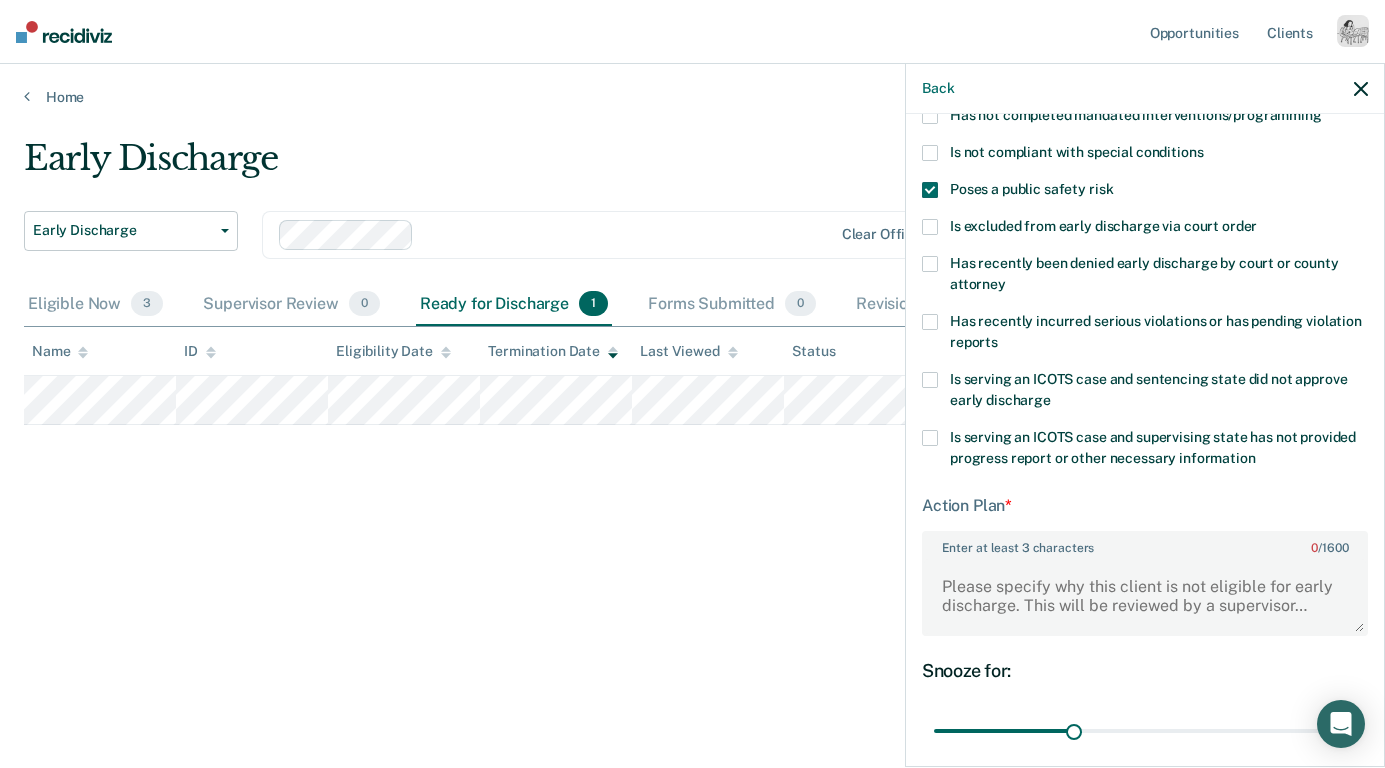 click on "Back" at bounding box center (1145, 89) 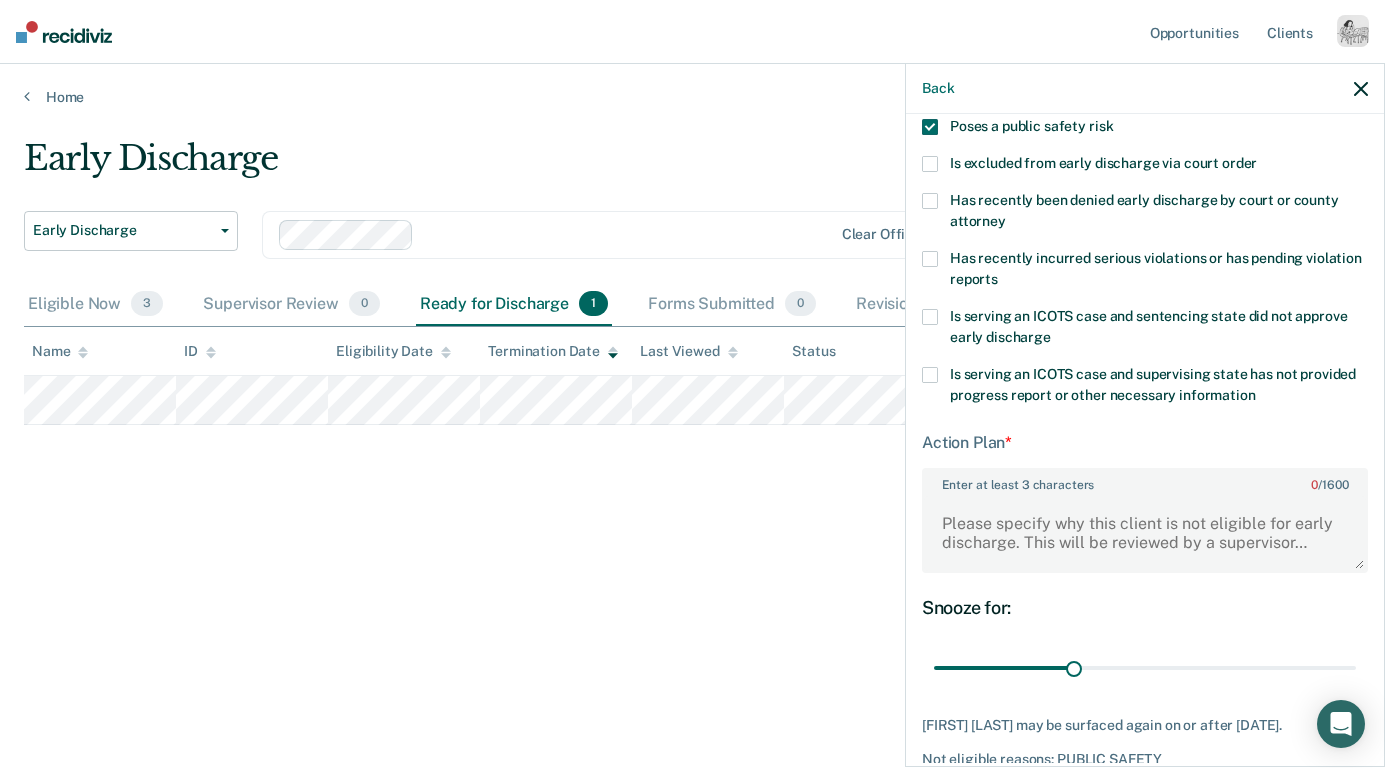 scroll, scrollTop: 314, scrollLeft: 0, axis: vertical 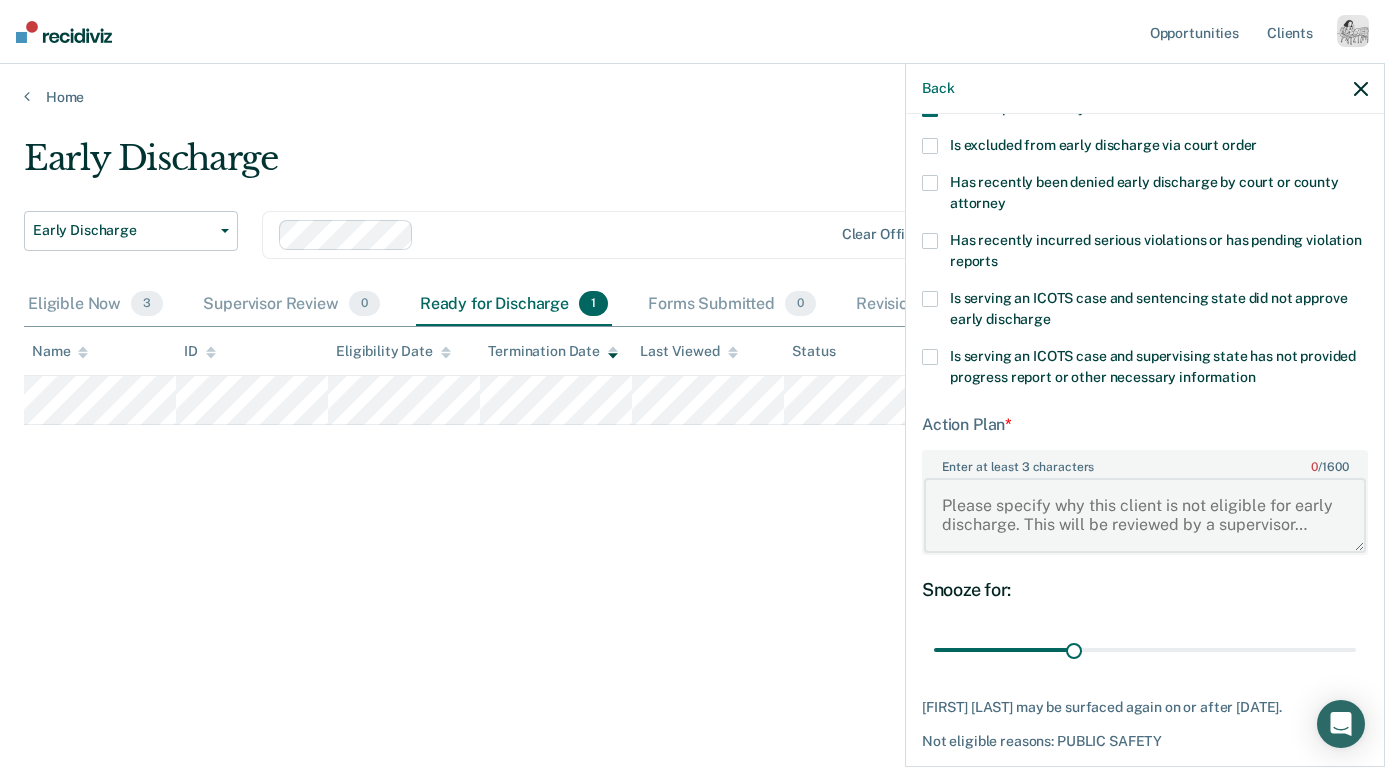 click on "Enter at least 3 characters 0  /  1600" at bounding box center (1145, 515) 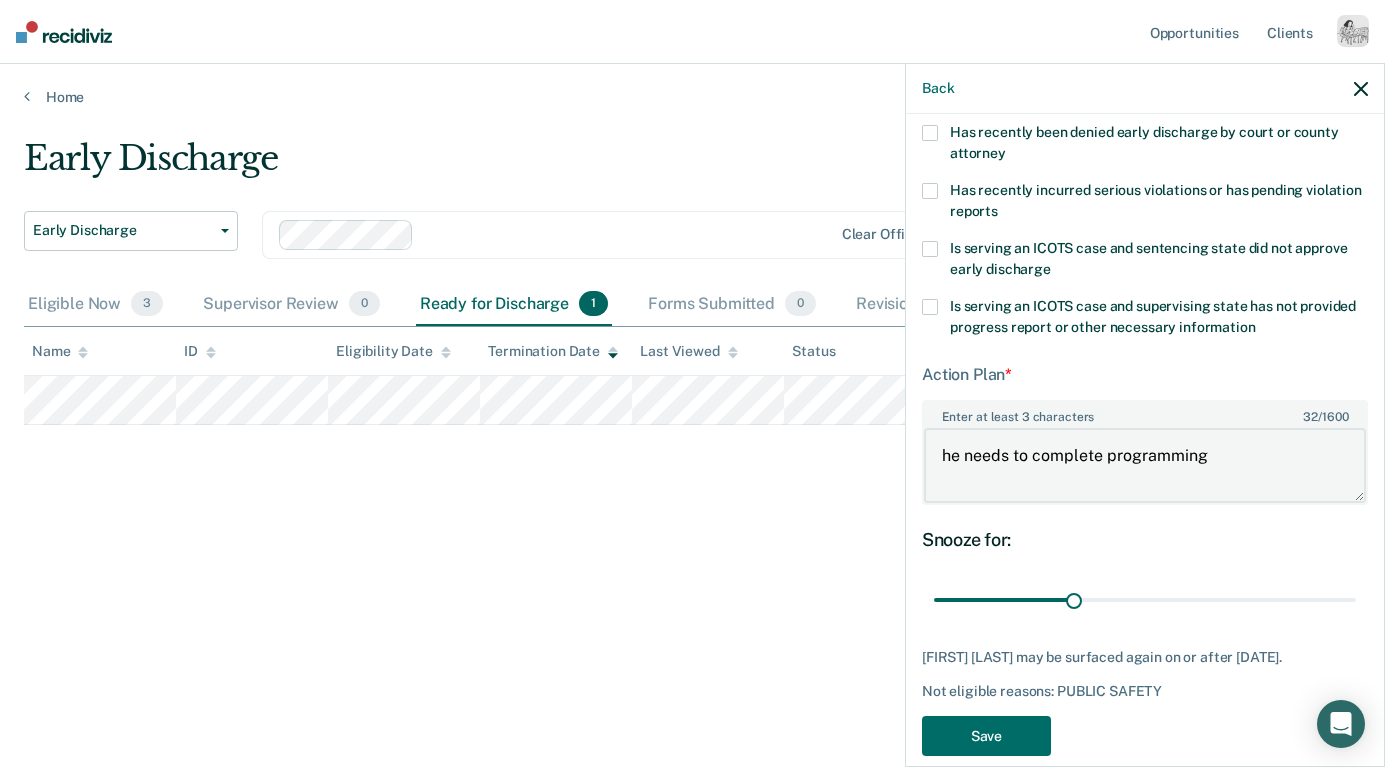 scroll, scrollTop: 391, scrollLeft: 0, axis: vertical 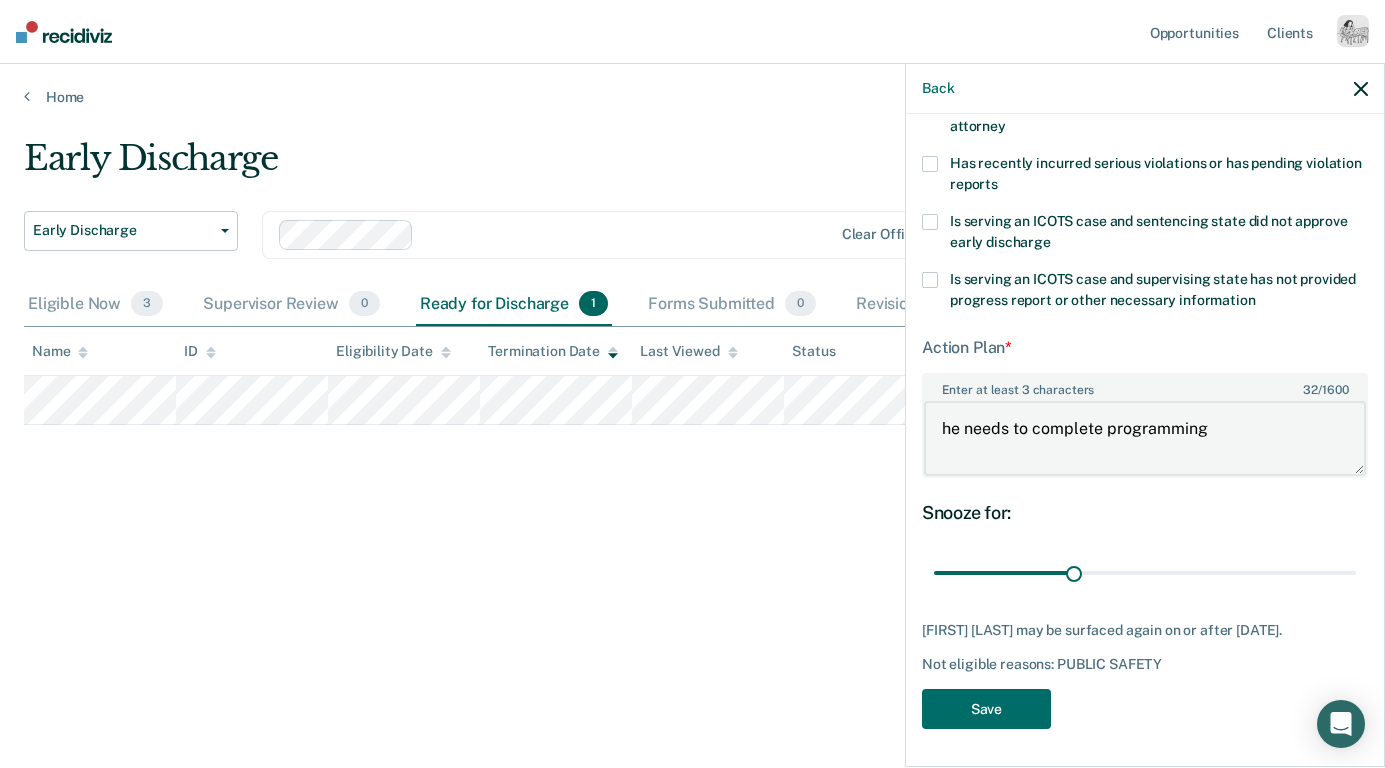 click on "he needs to complete programming" at bounding box center (1145, 438) 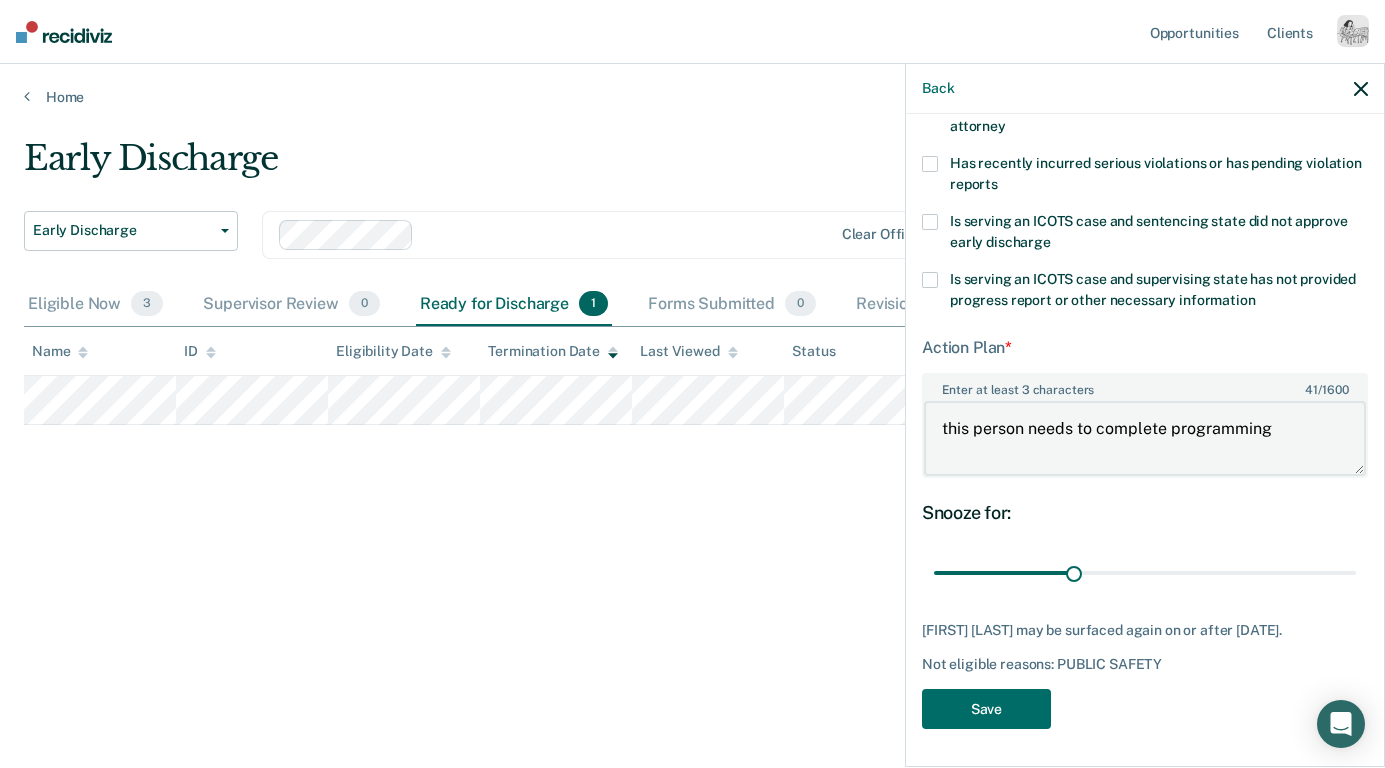 type on "this person needs to complete programming" 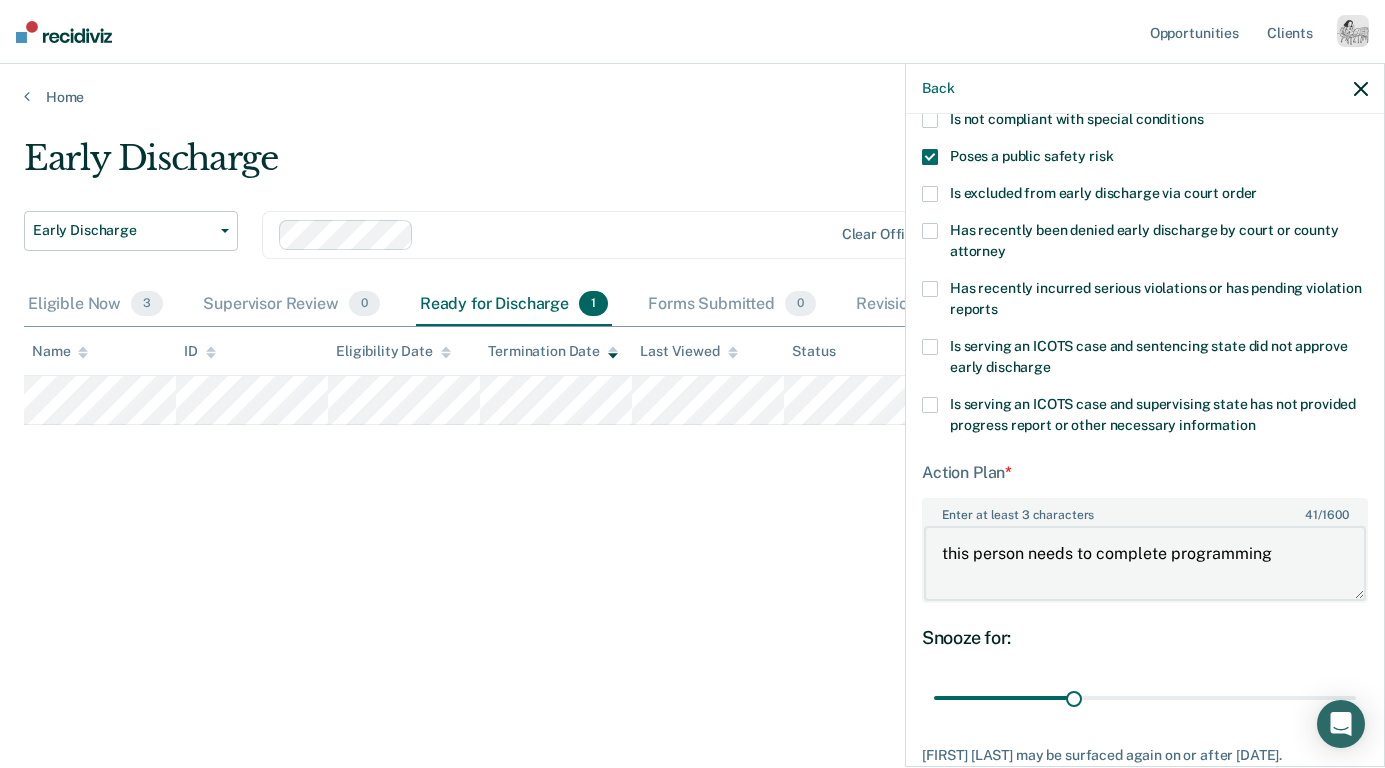 scroll, scrollTop: 273, scrollLeft: 0, axis: vertical 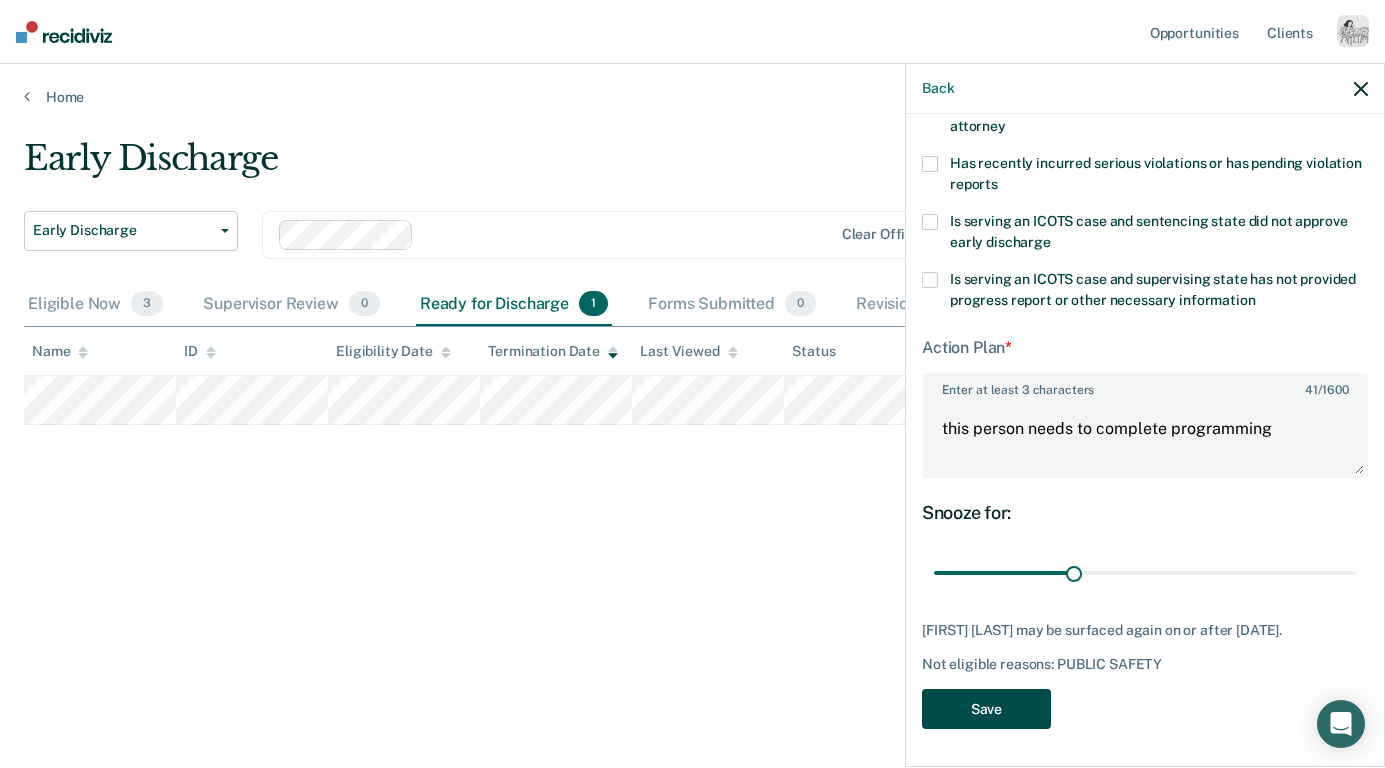 click on "Save" at bounding box center [986, 709] 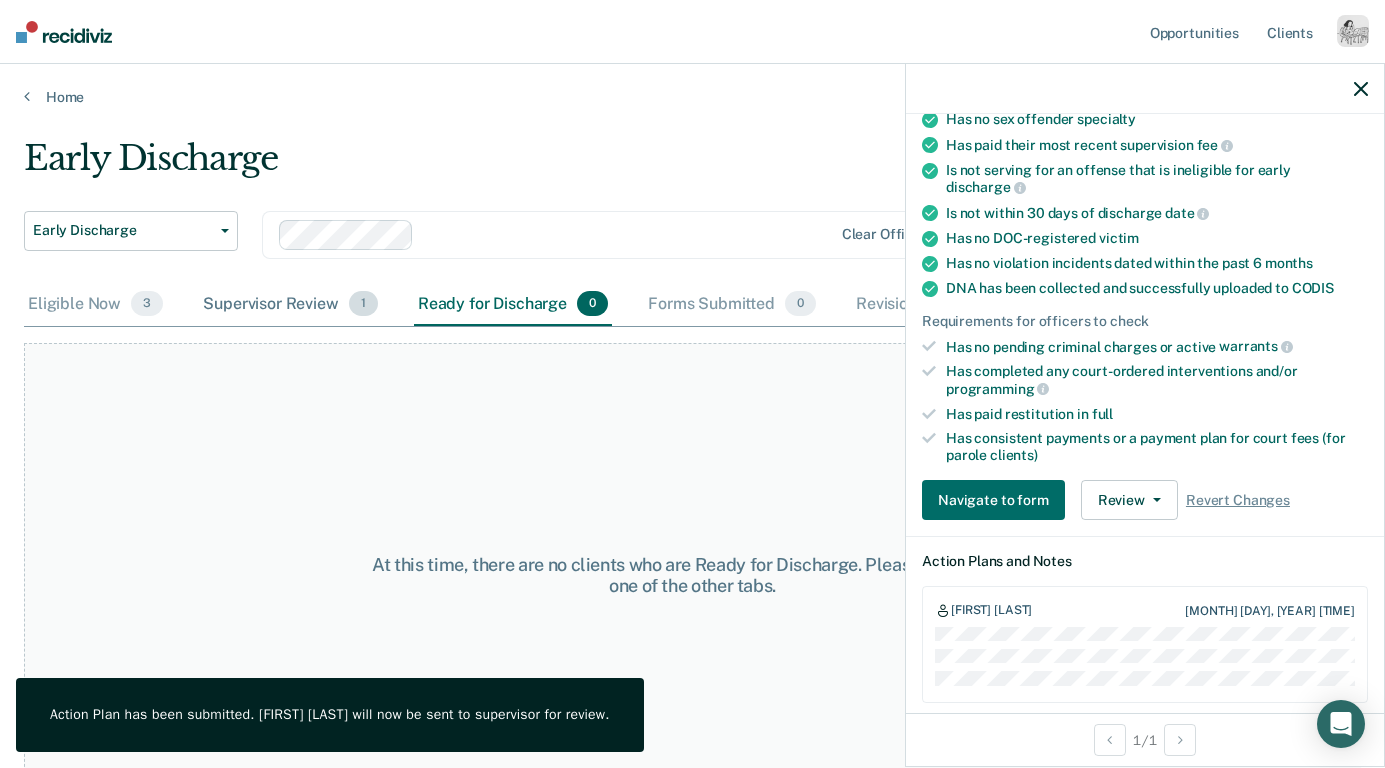 click on "Supervisor Review 1" at bounding box center (290, 305) 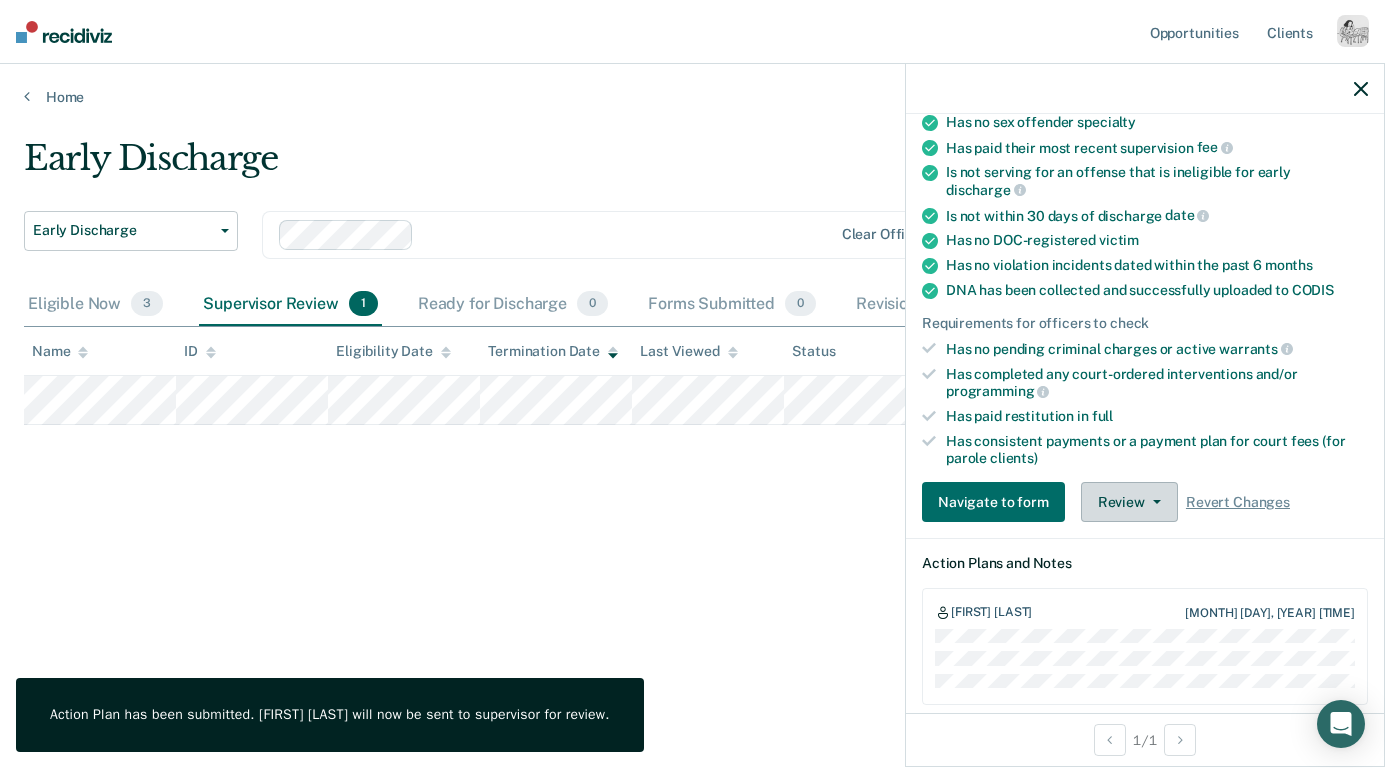 click on "Review" at bounding box center (1129, 502) 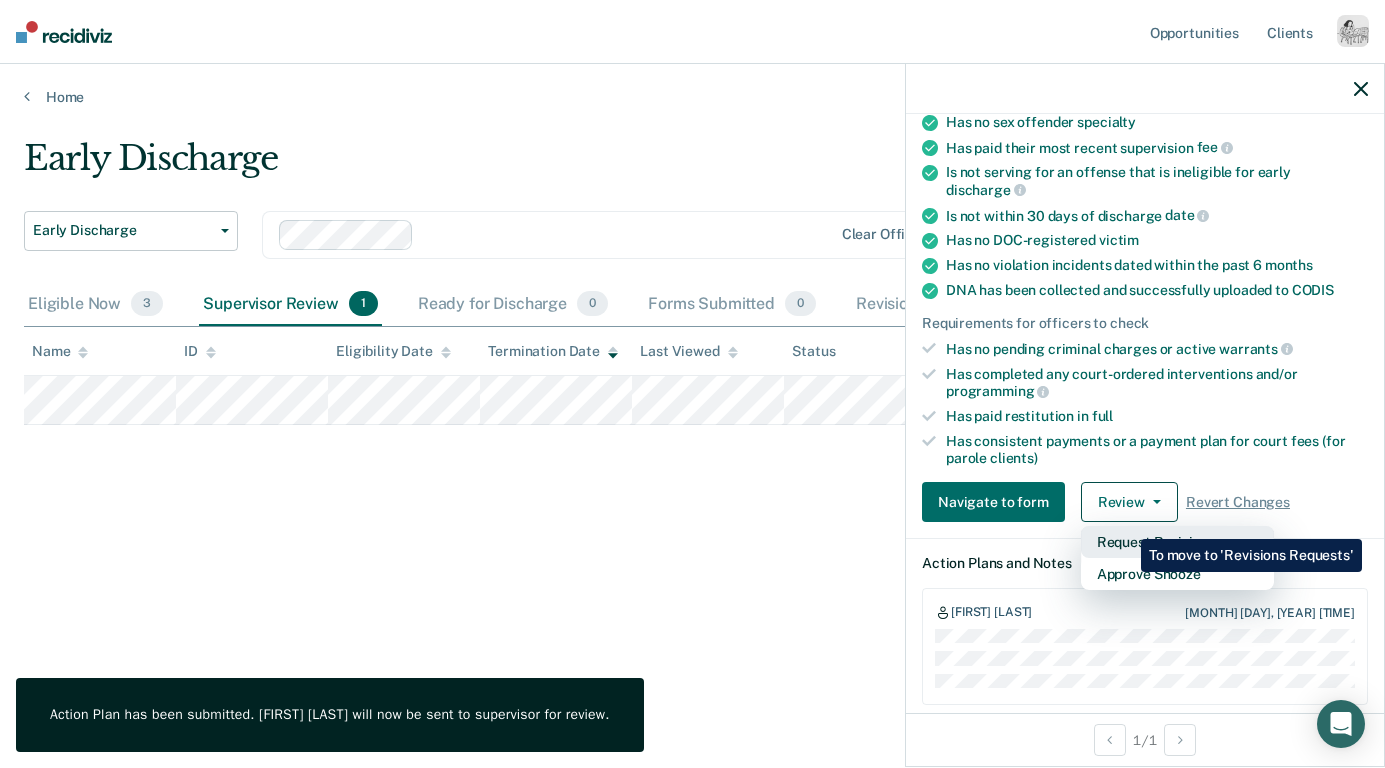 click on "Request Revisions" at bounding box center [1177, 542] 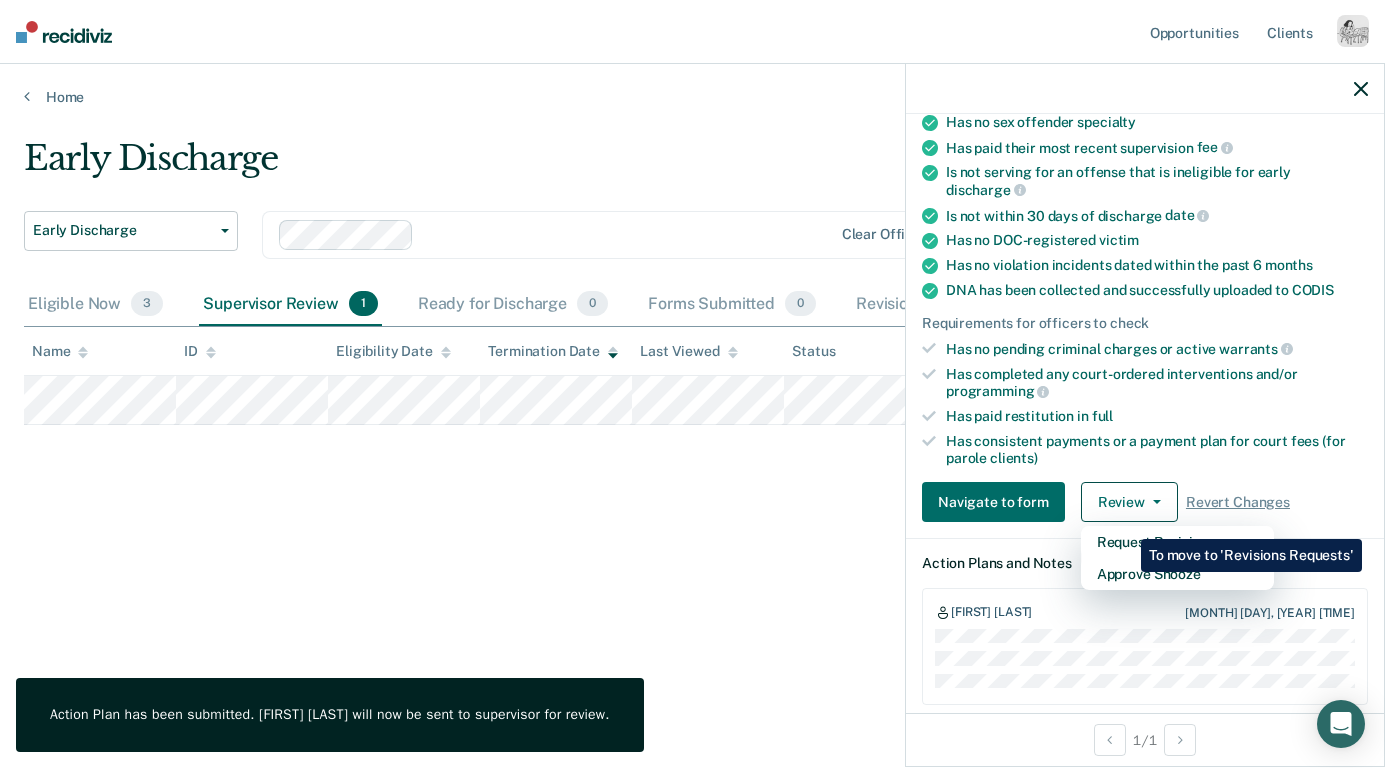 scroll, scrollTop: 386, scrollLeft: 0, axis: vertical 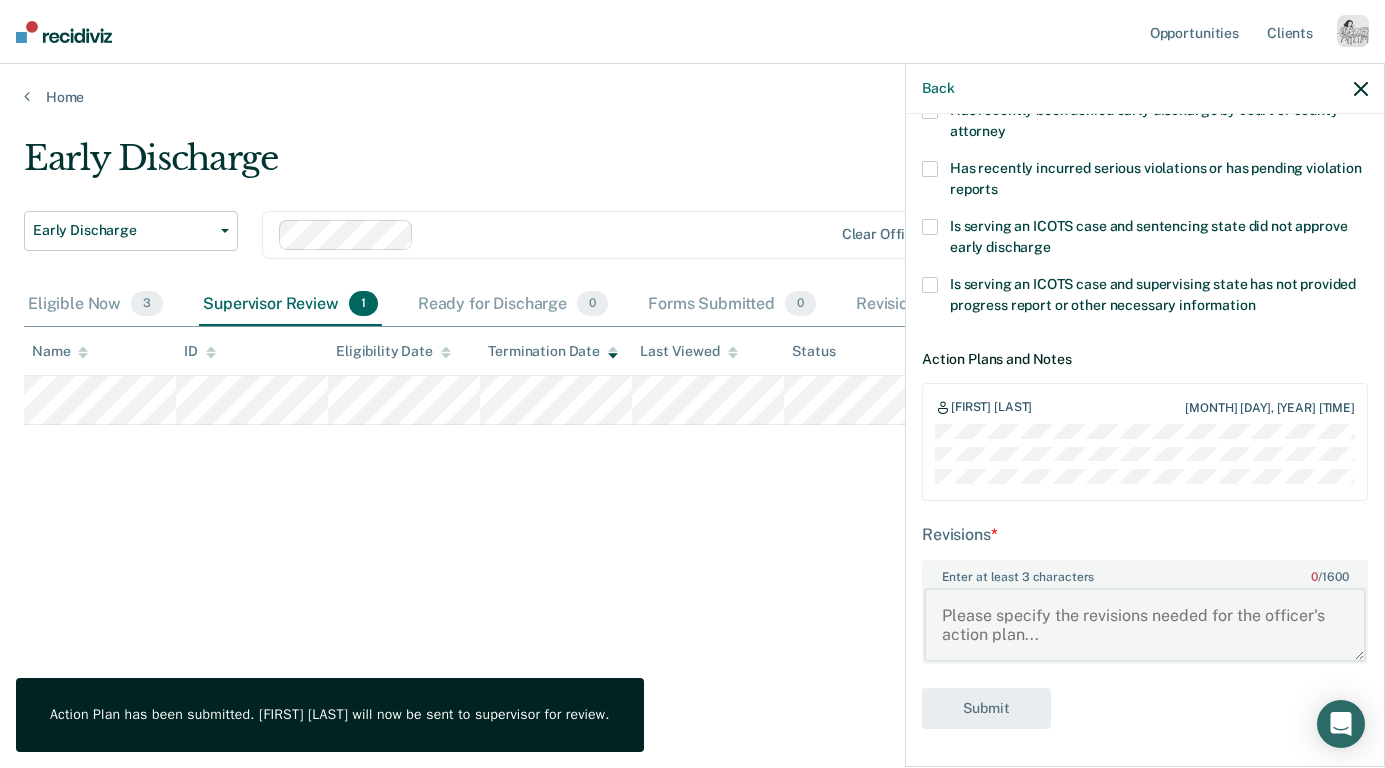 click on "Enter at least 3 characters 0  /  1600" at bounding box center [1145, 625] 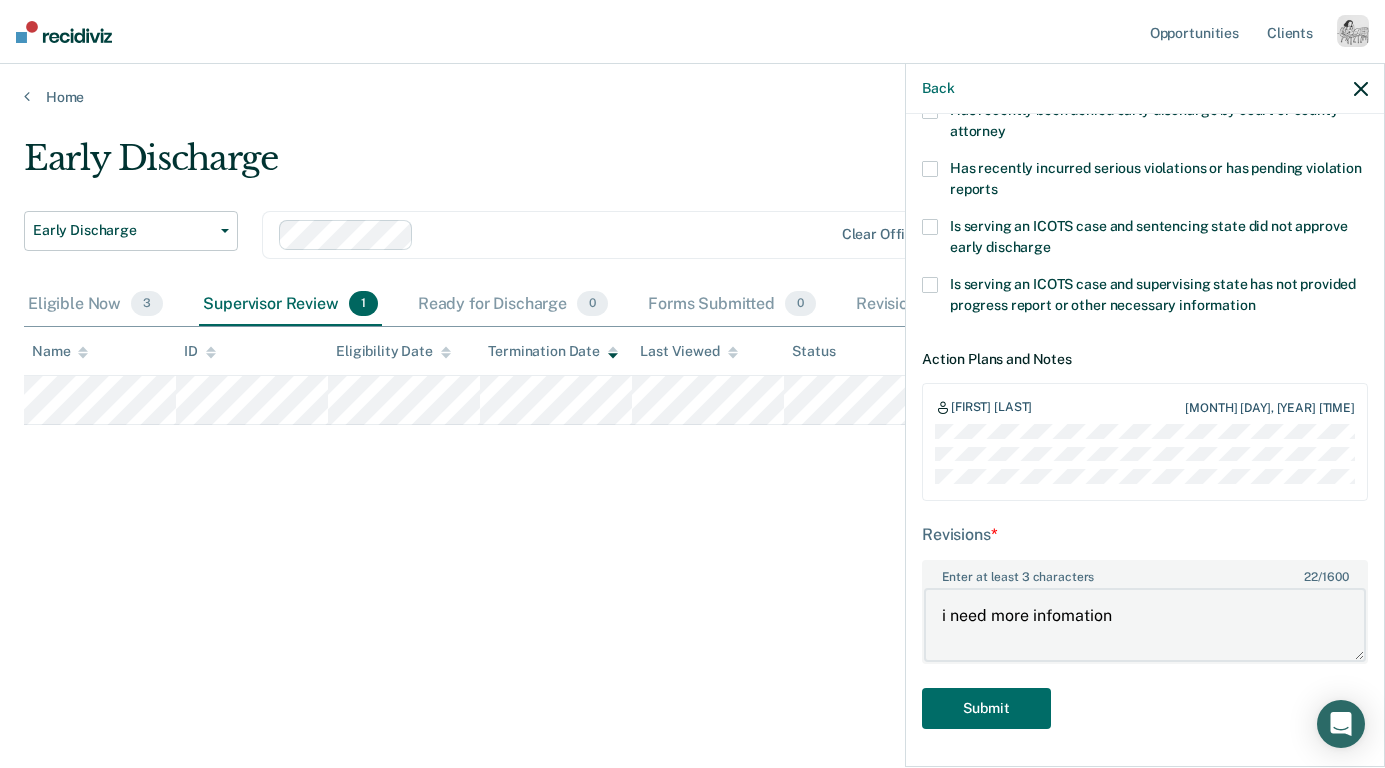 type on "i need more infomation" 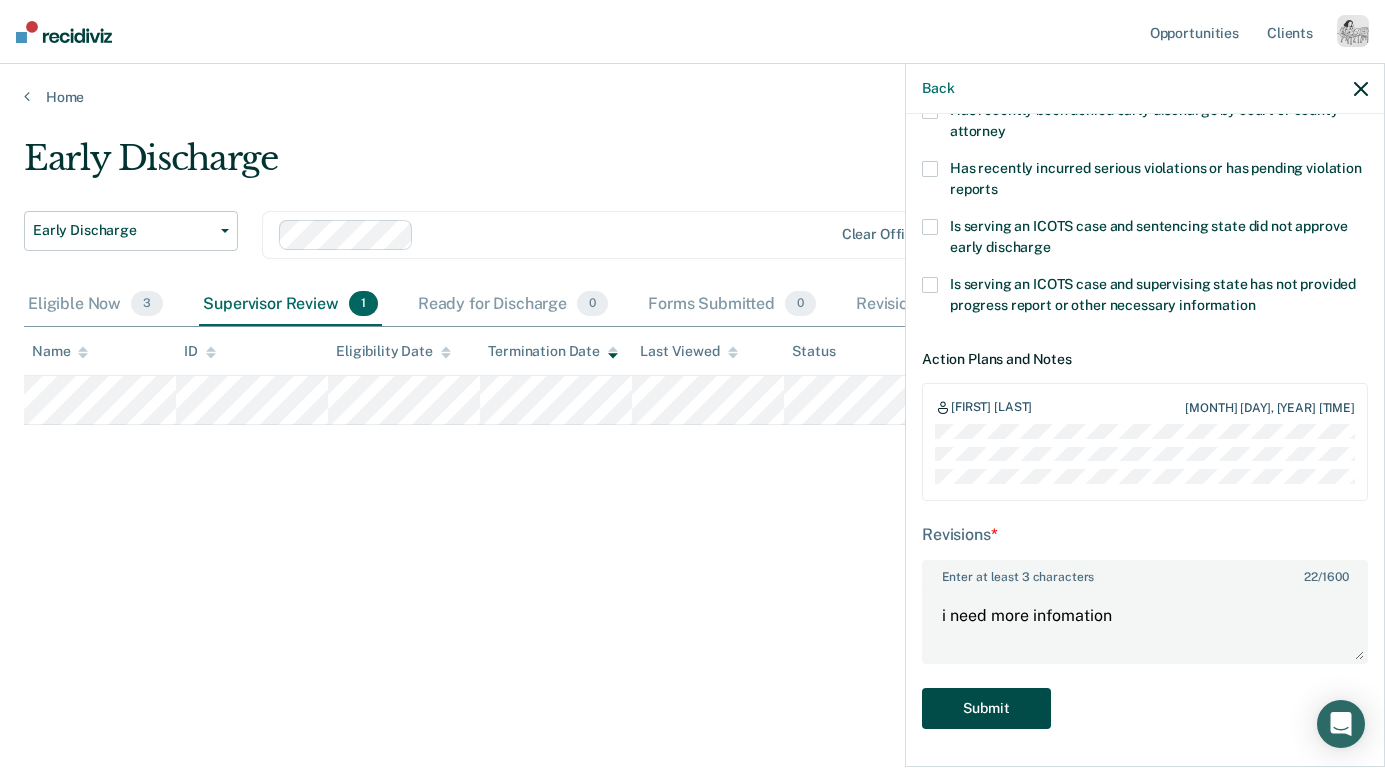 click on "Submit" at bounding box center [986, 708] 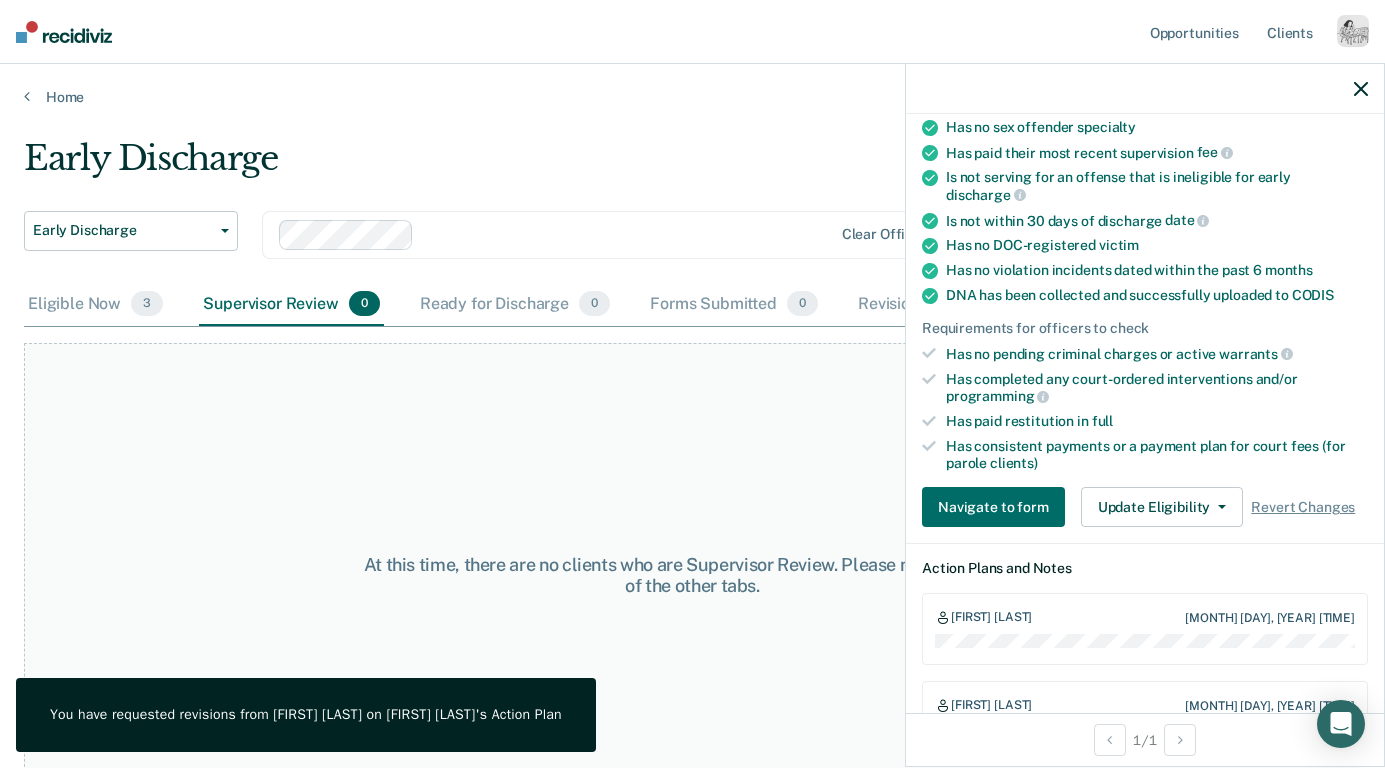 click at bounding box center [1361, 89] 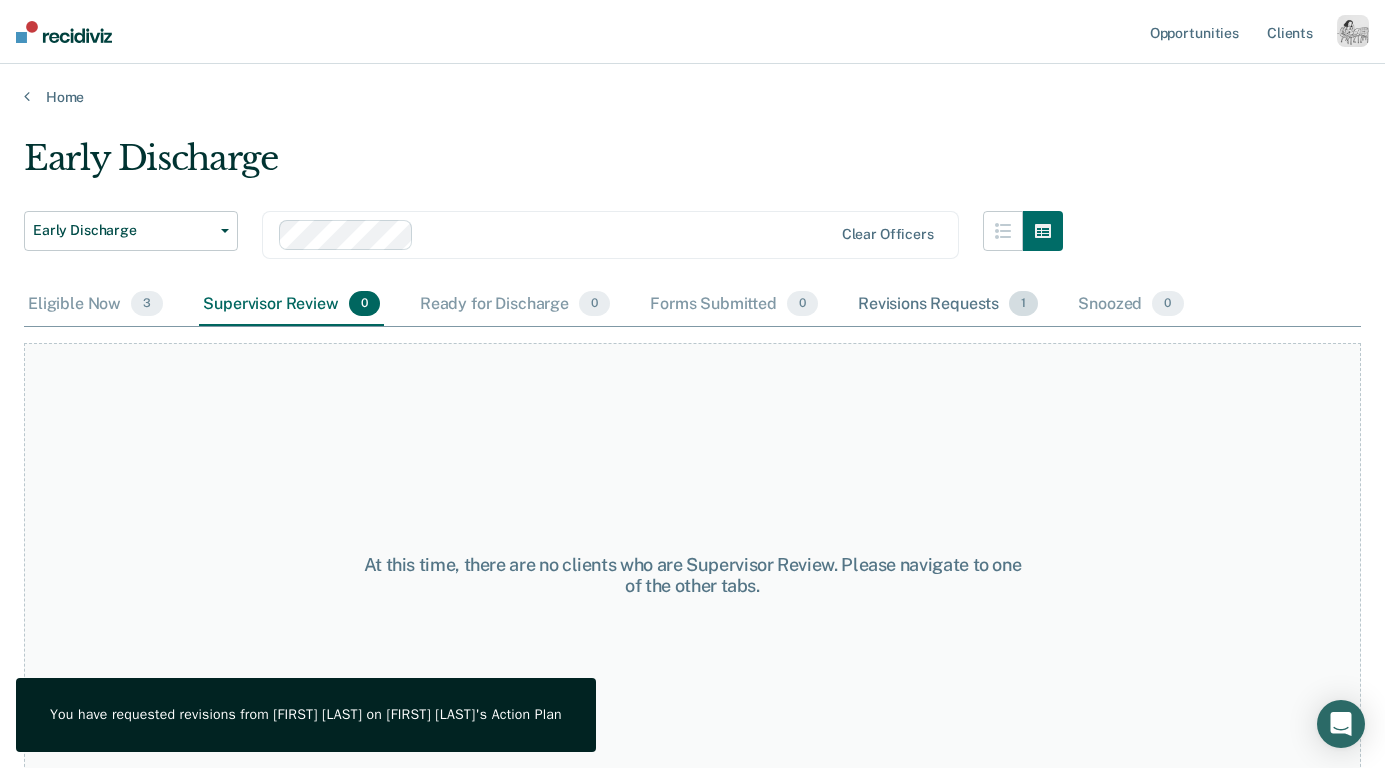 click on "Revisions Requests 1" at bounding box center (948, 305) 